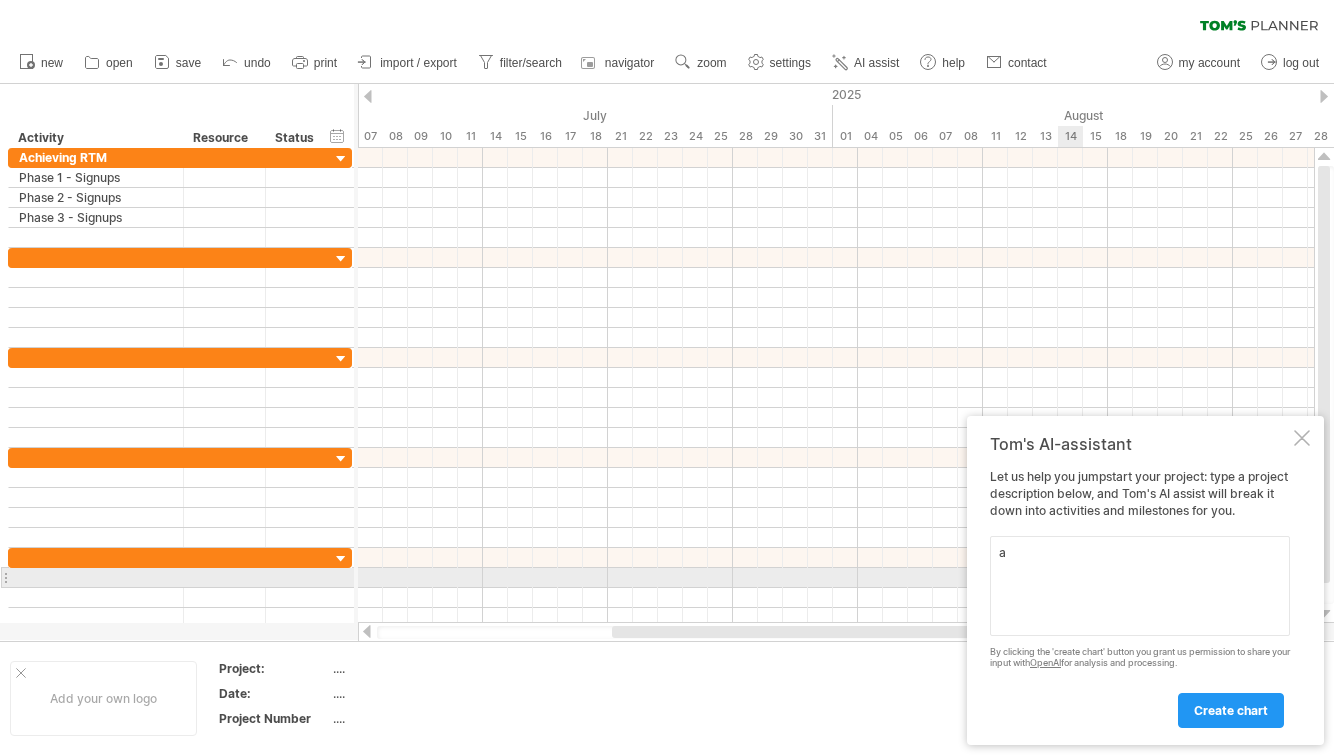 scroll, scrollTop: 0, scrollLeft: 0, axis: both 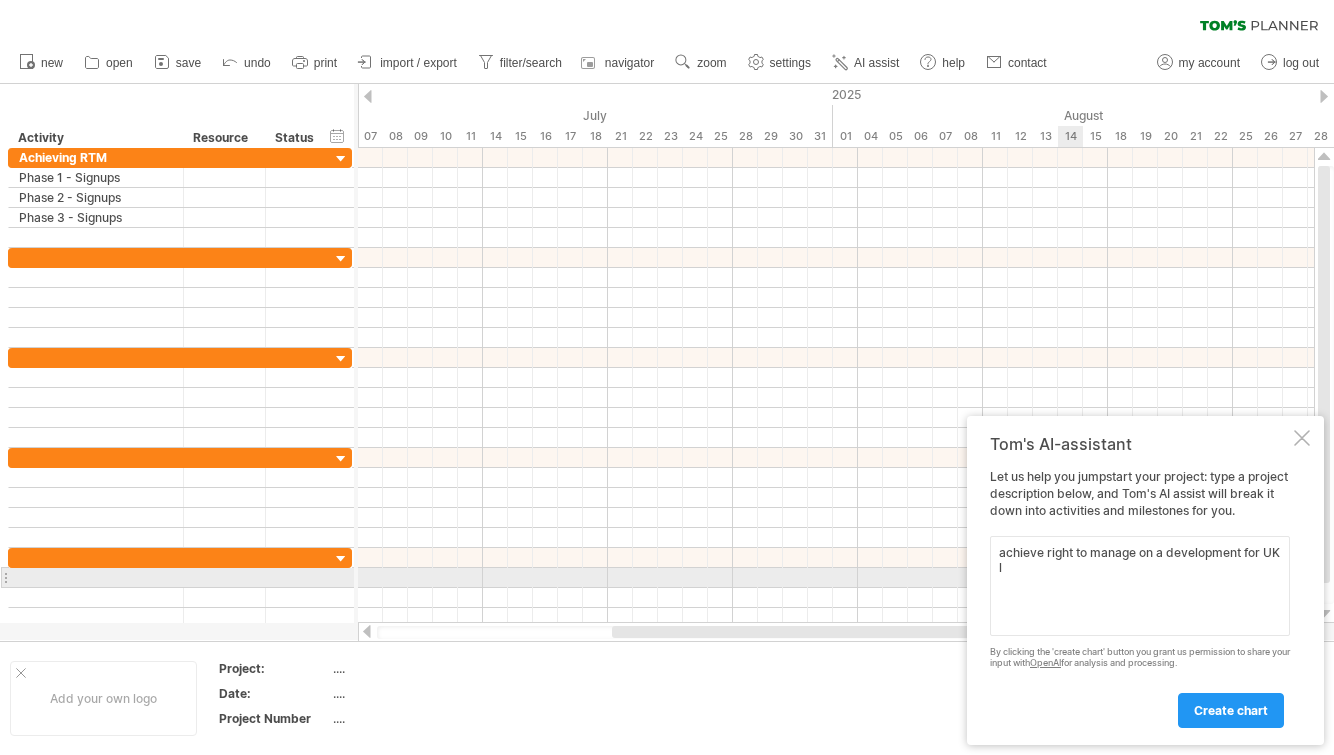 type on "achieve right to manage on a development for UK le" 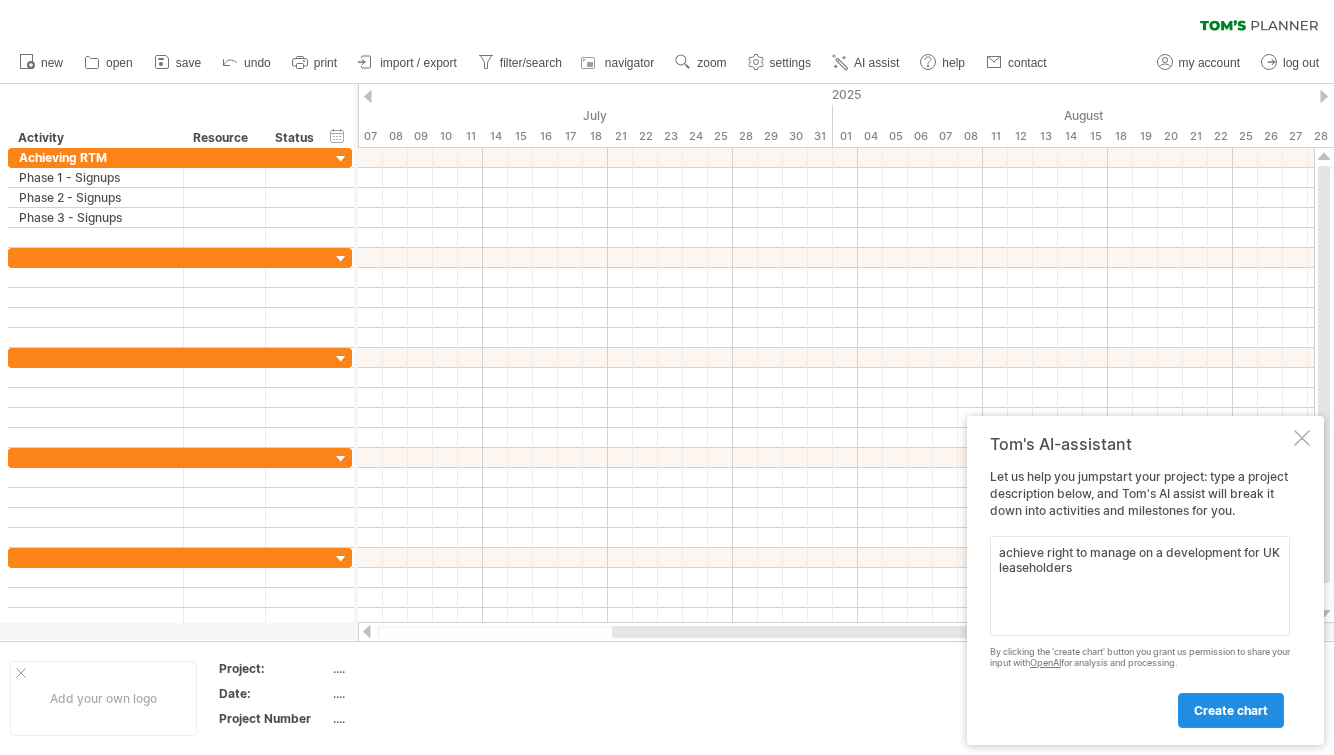 click on "create chart" at bounding box center [1231, 710] 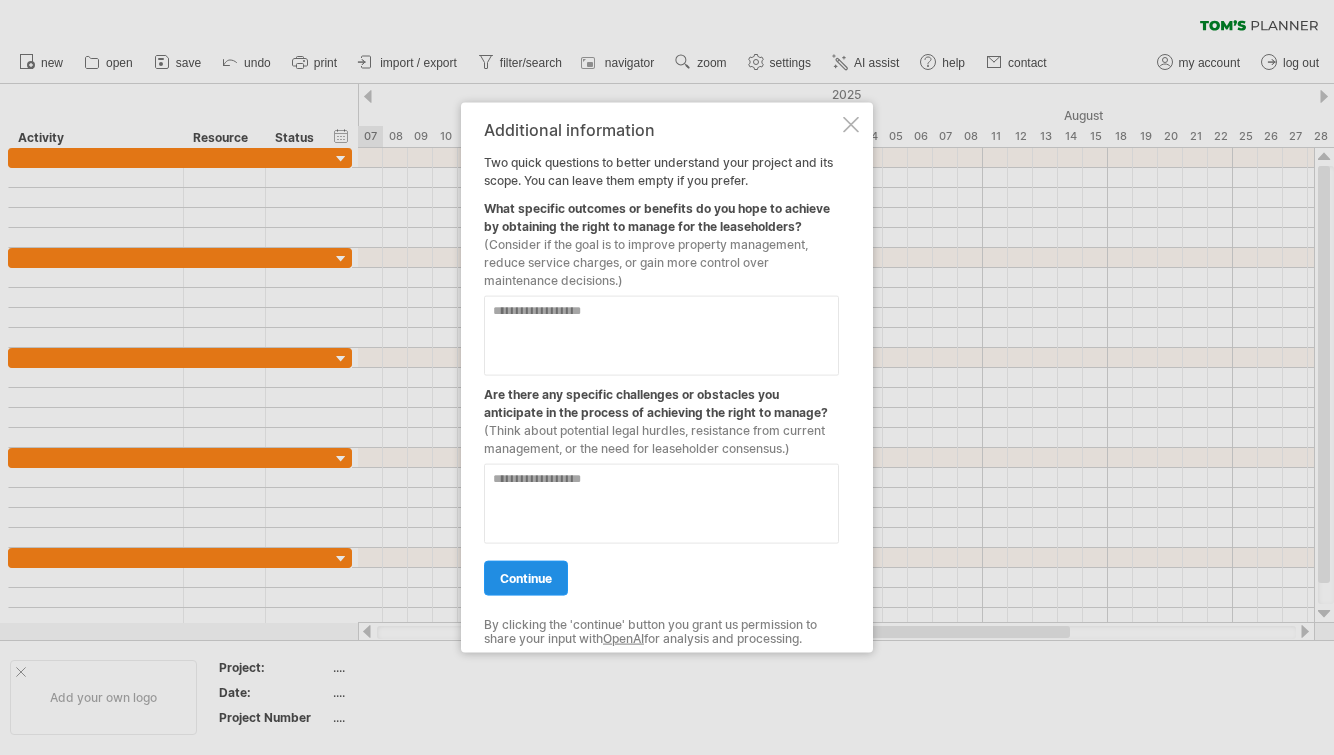 click on "continue" at bounding box center [526, 577] 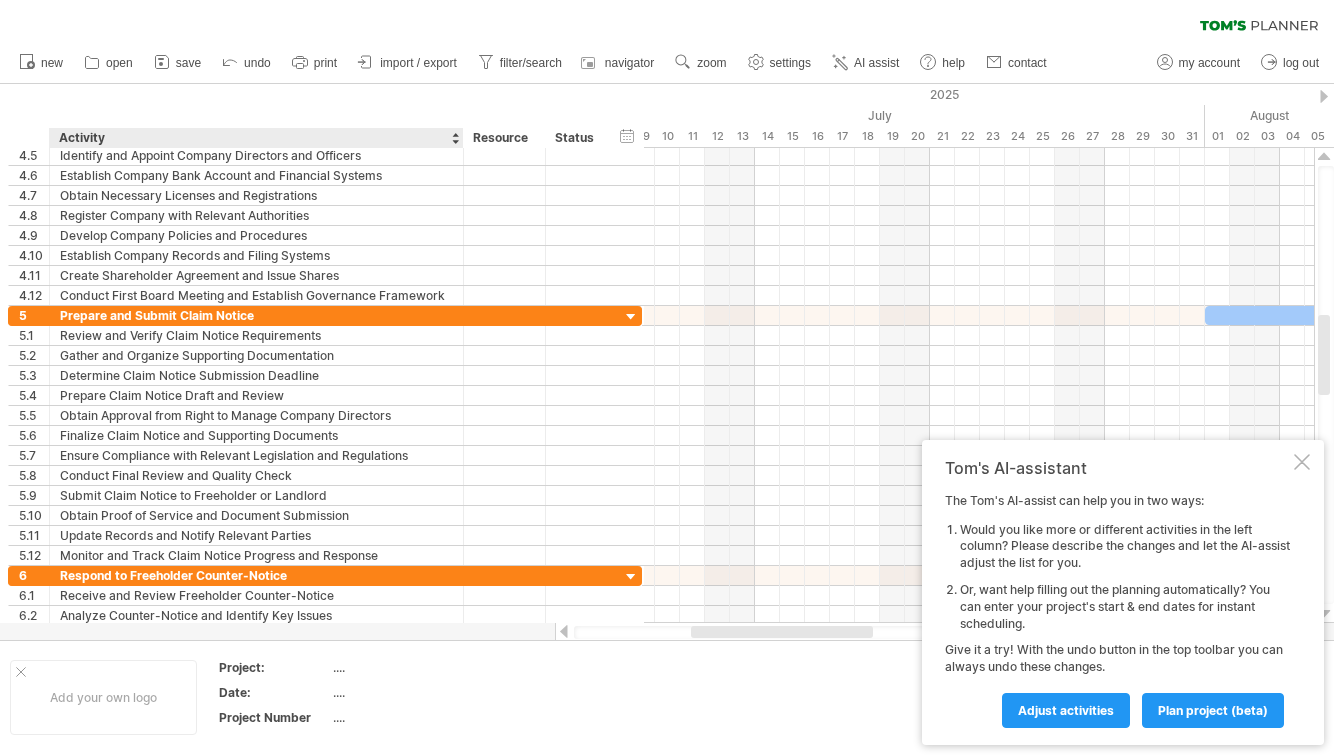 drag, startPoint x: 366, startPoint y: 139, endPoint x: 459, endPoint y: 147, distance: 93.34345 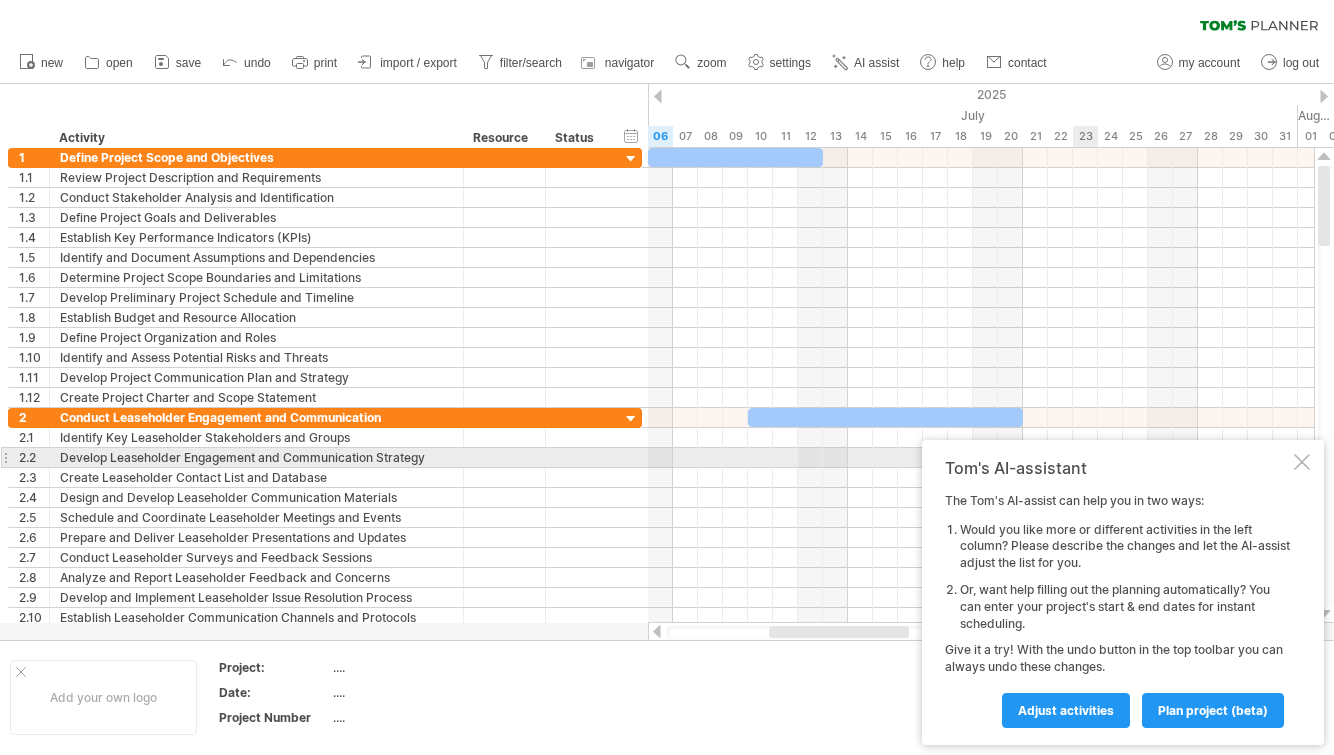 click at bounding box center (1302, 462) 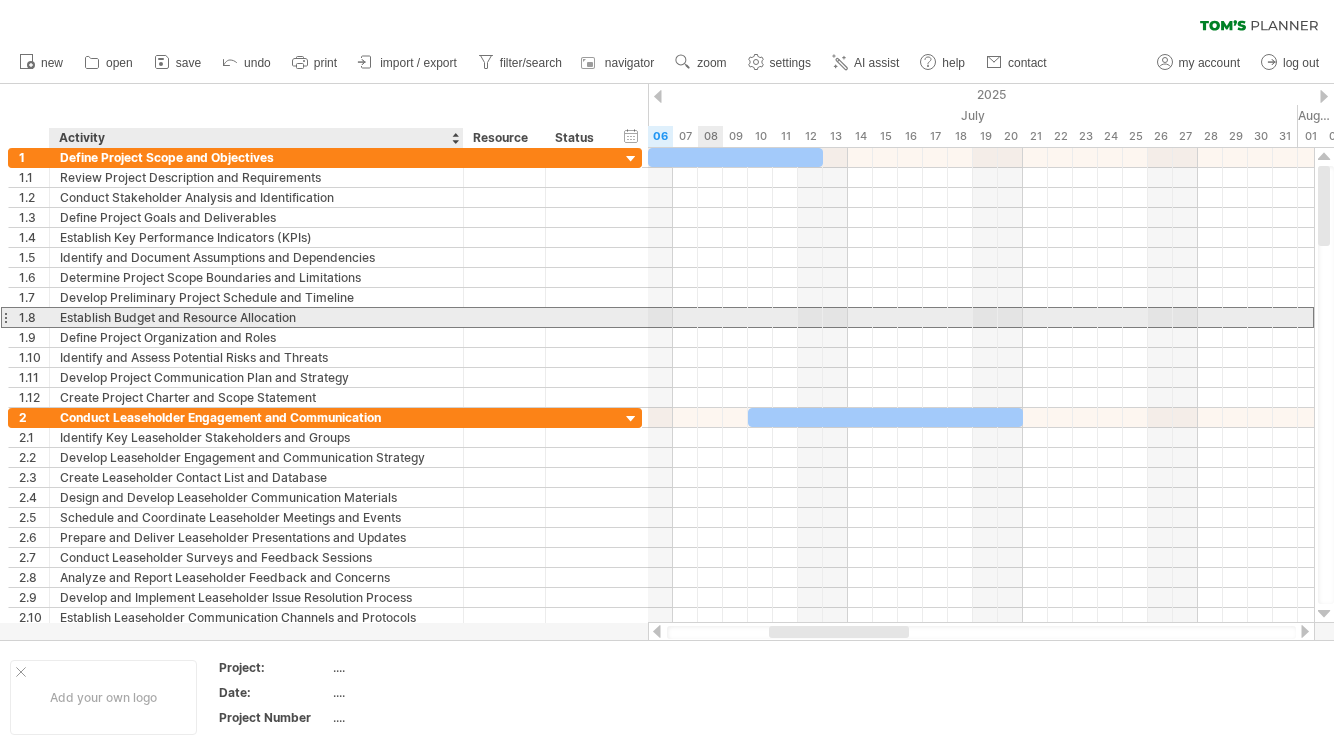 click on "Establish Budget and Resource Allocation" at bounding box center [256, 317] 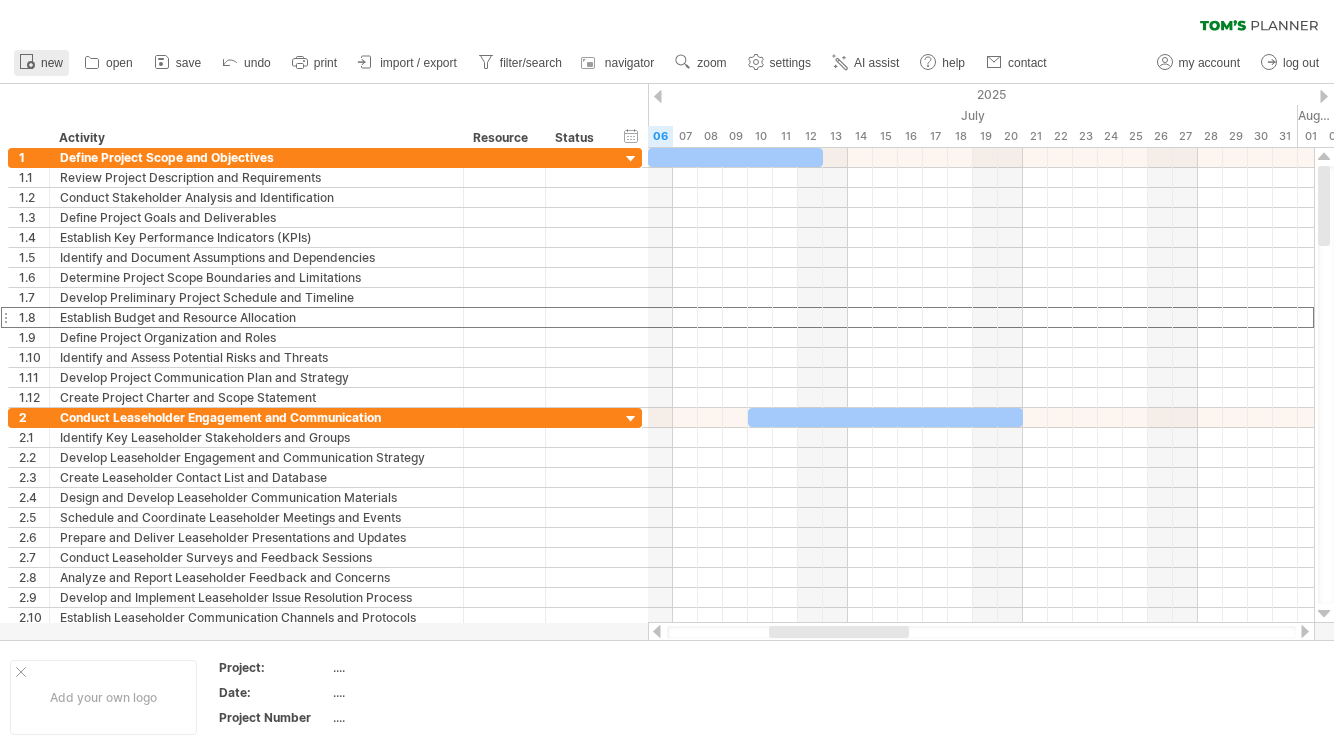 click on "new" at bounding box center [52, 63] 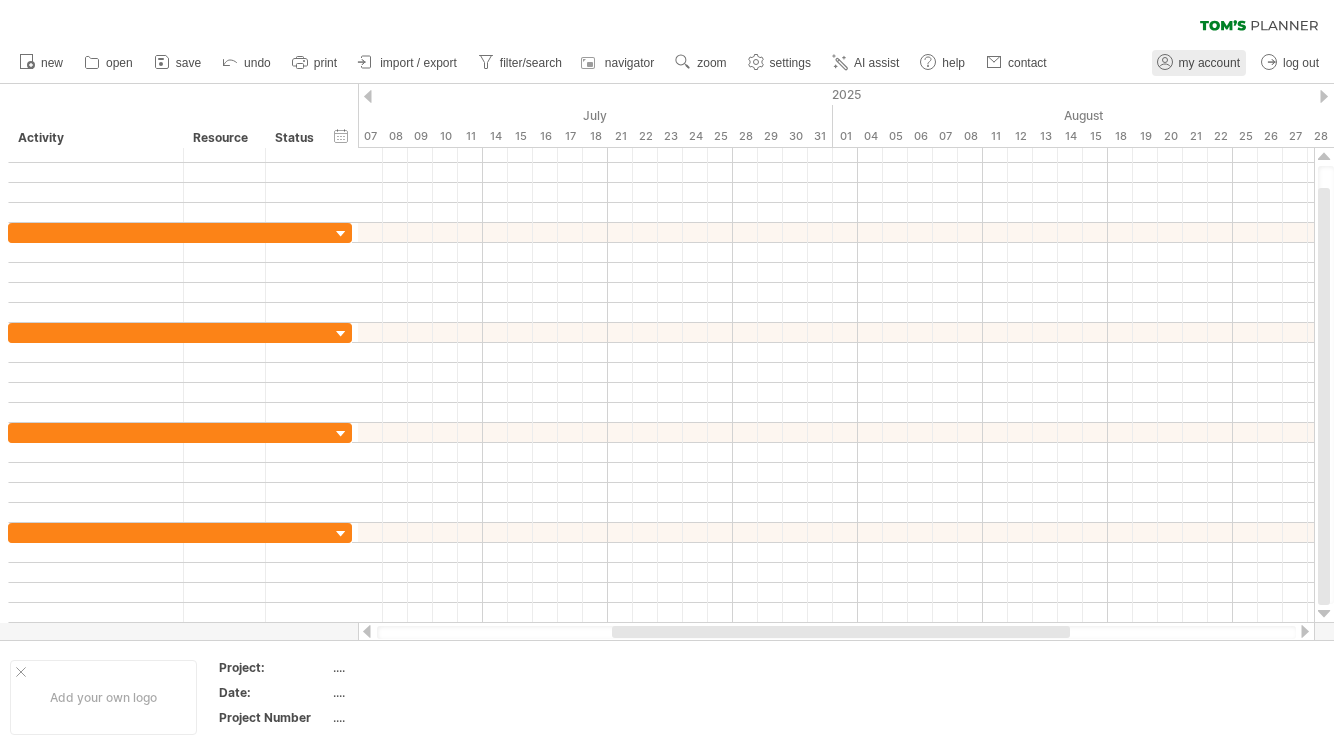 click on "my account" at bounding box center (1199, 63) 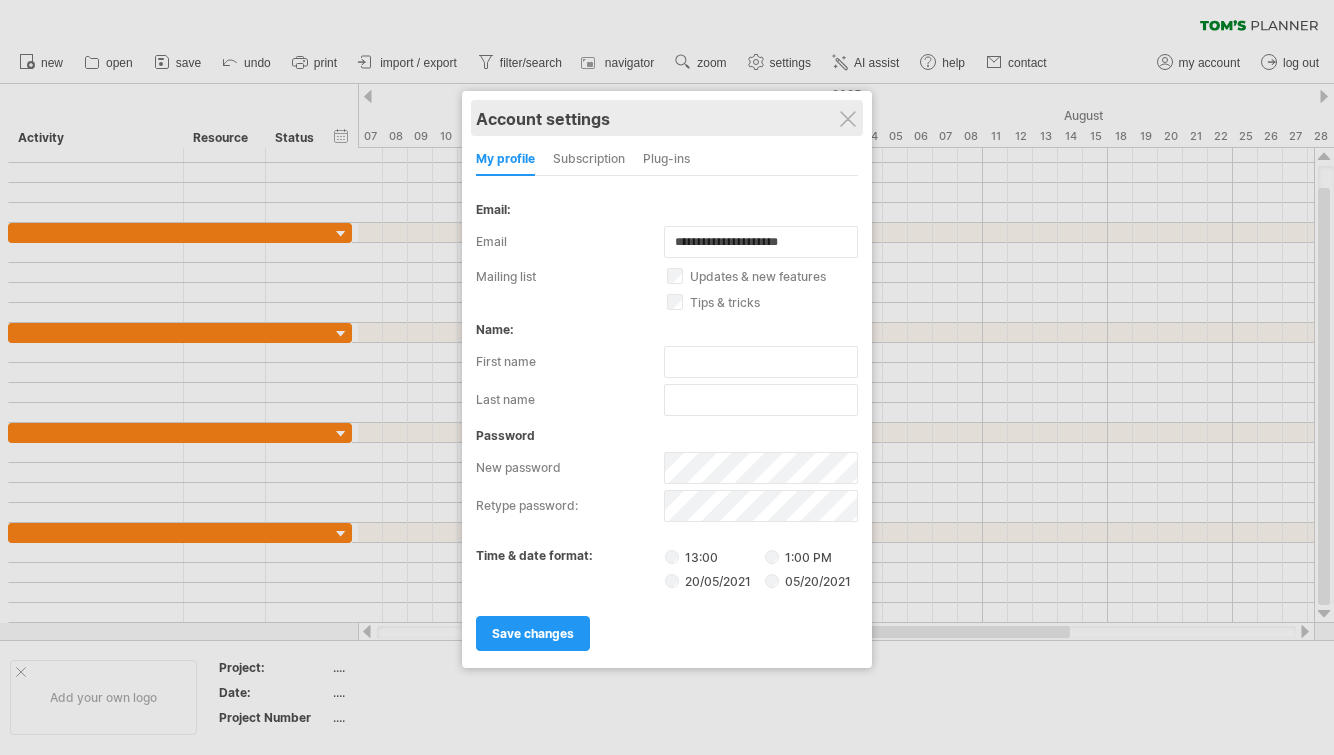 click on "Account settings" at bounding box center (667, 118) 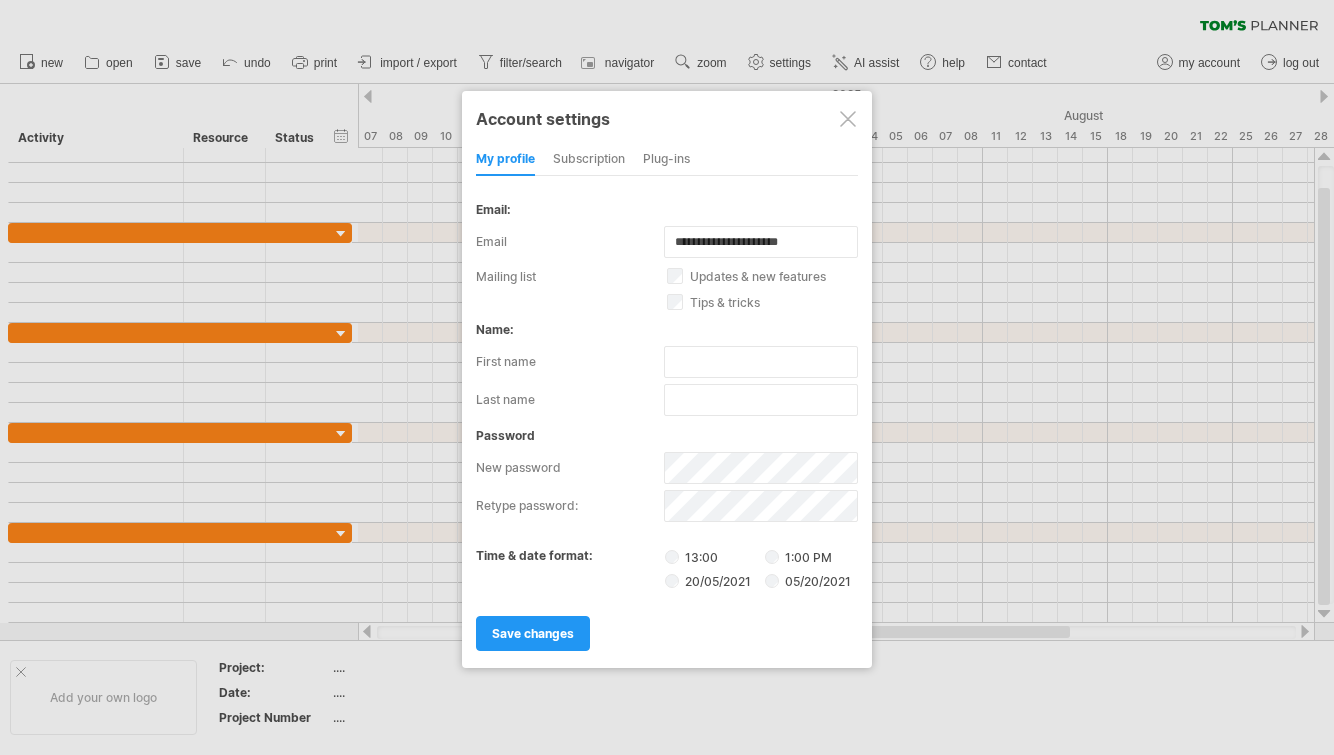 click at bounding box center [848, 119] 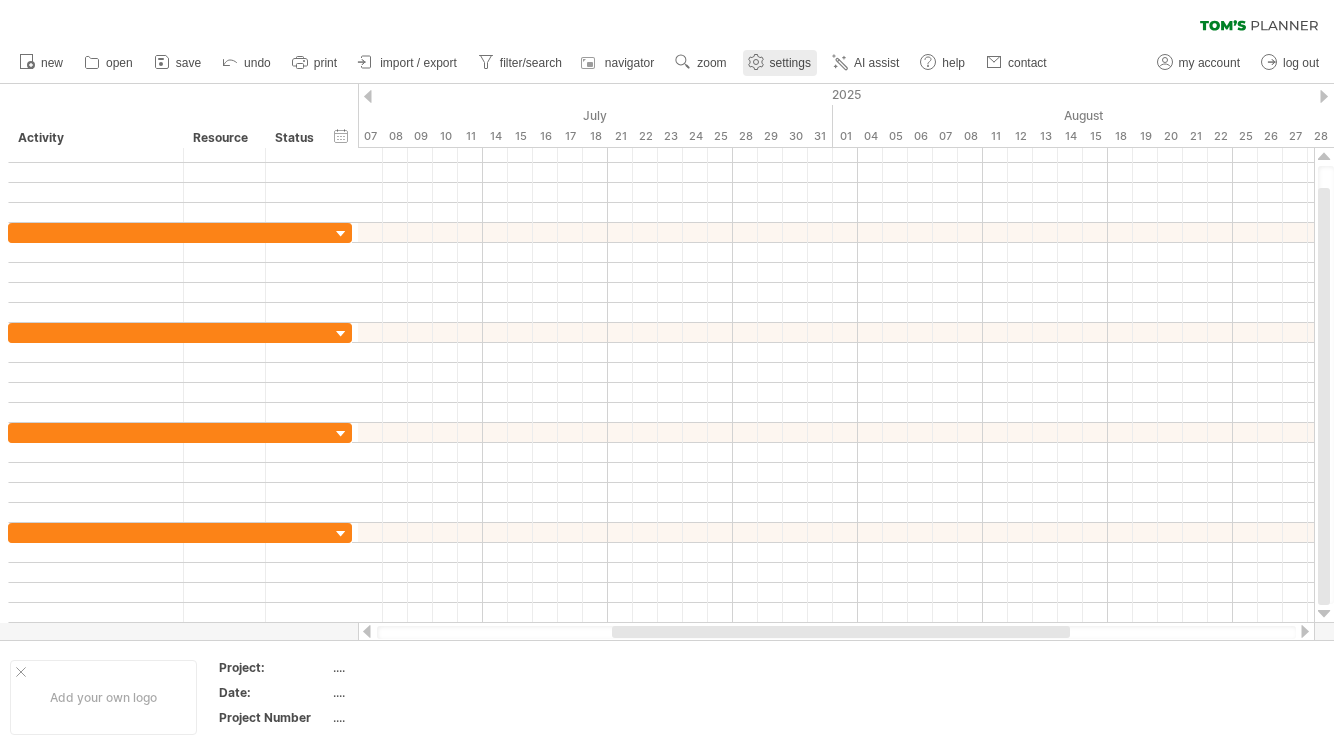 click on "settings" at bounding box center [790, 63] 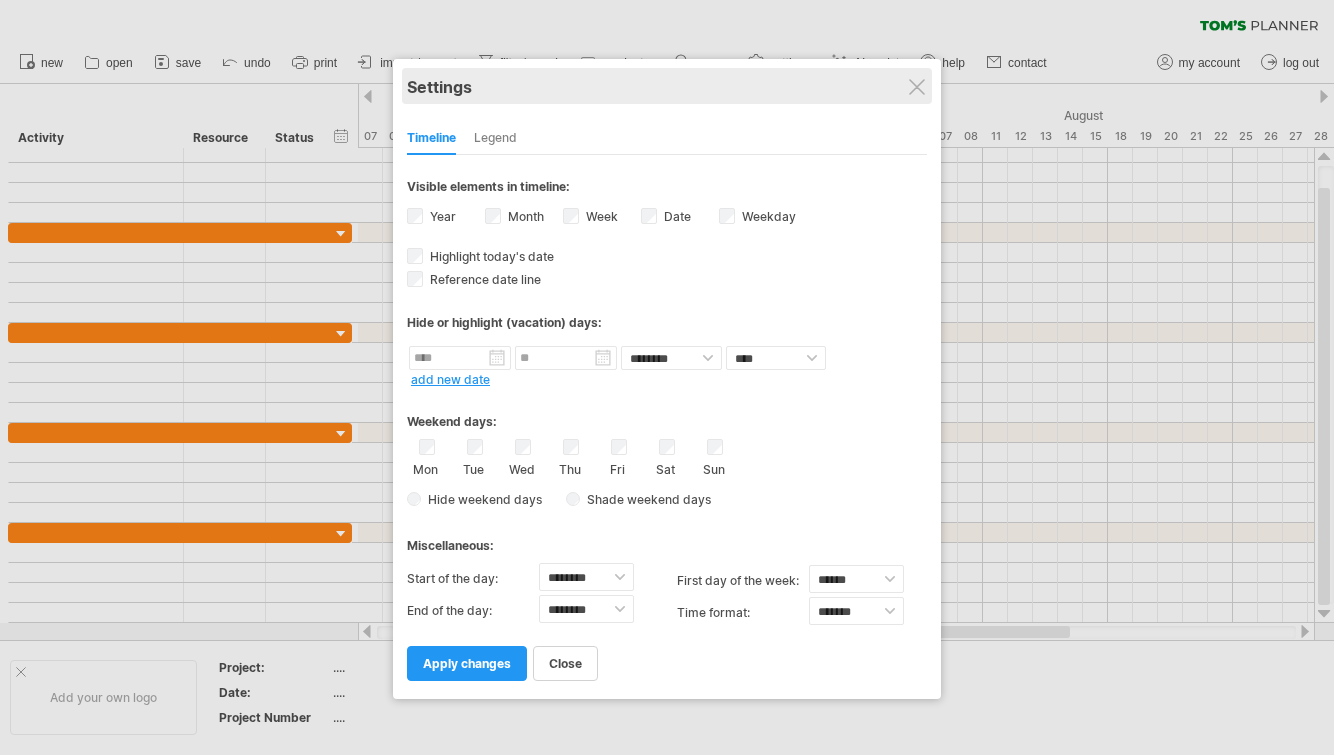 click on "Settings" at bounding box center [667, 86] 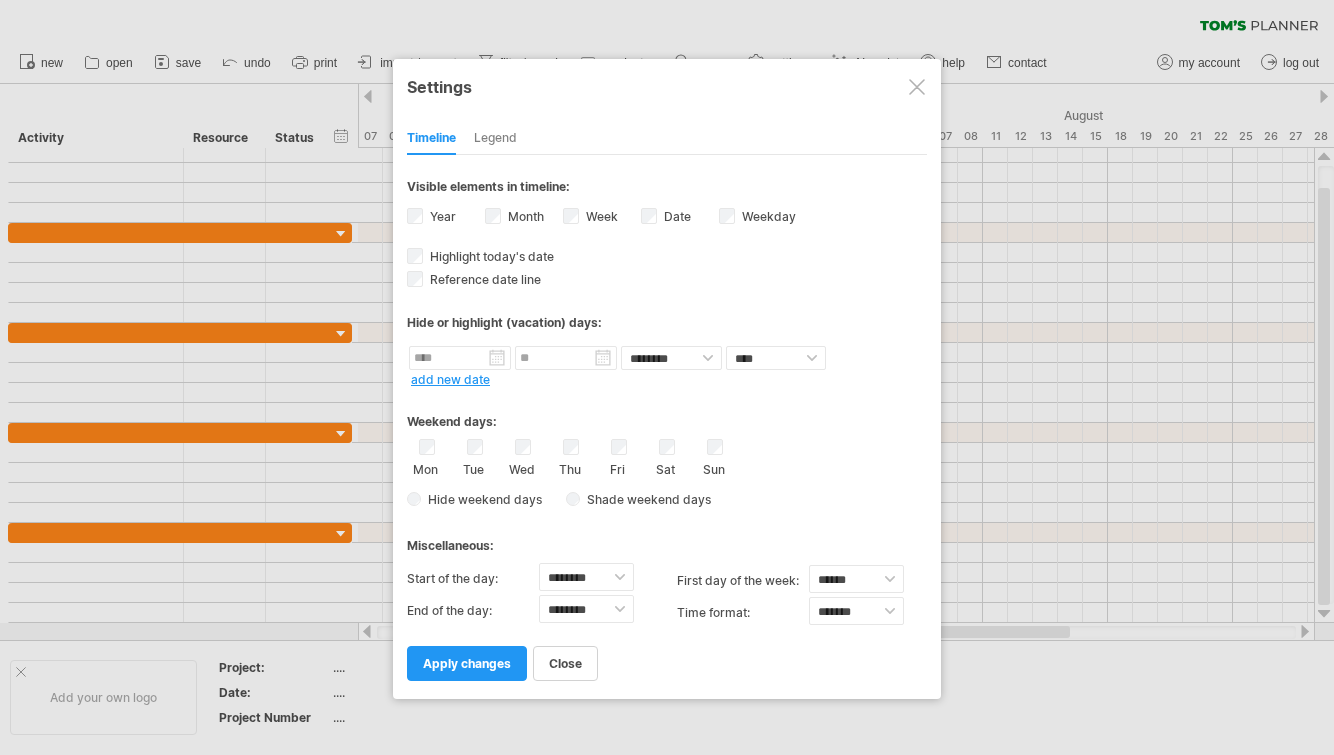 click at bounding box center [917, 87] 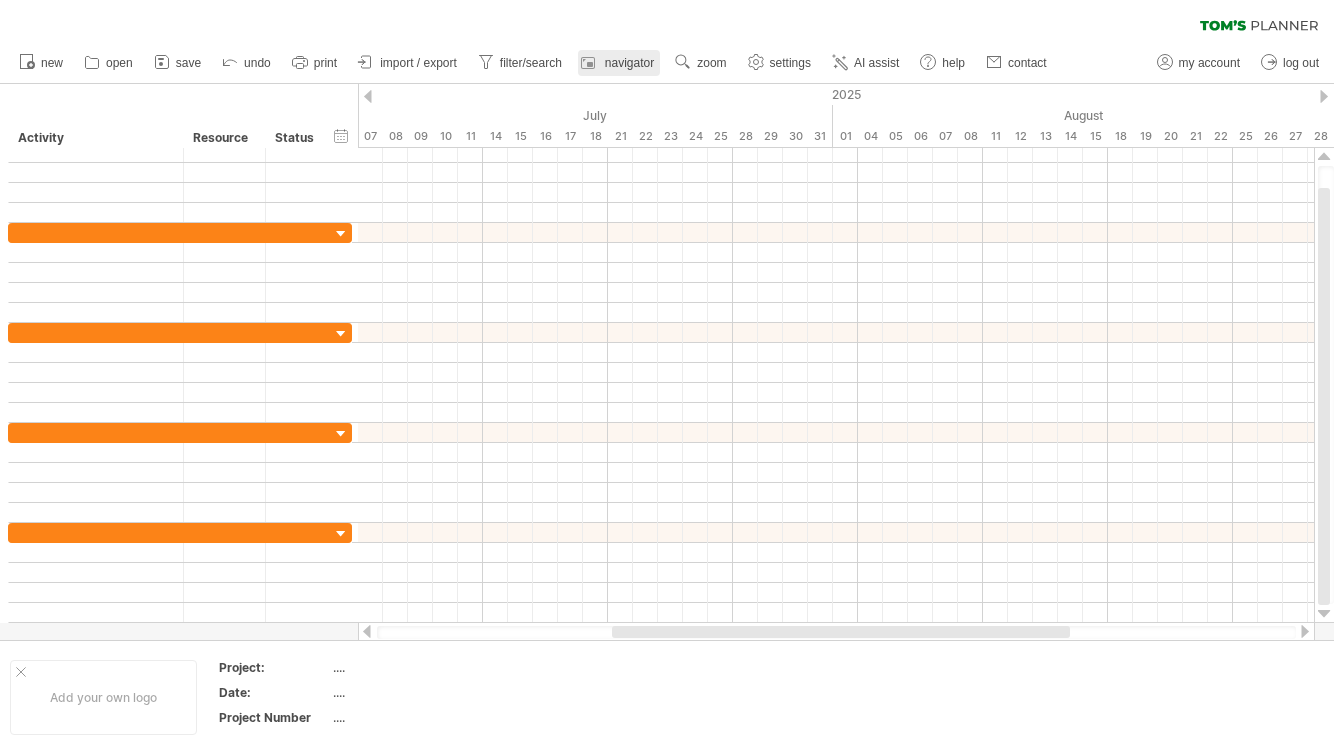 click on "navigator" at bounding box center [619, 63] 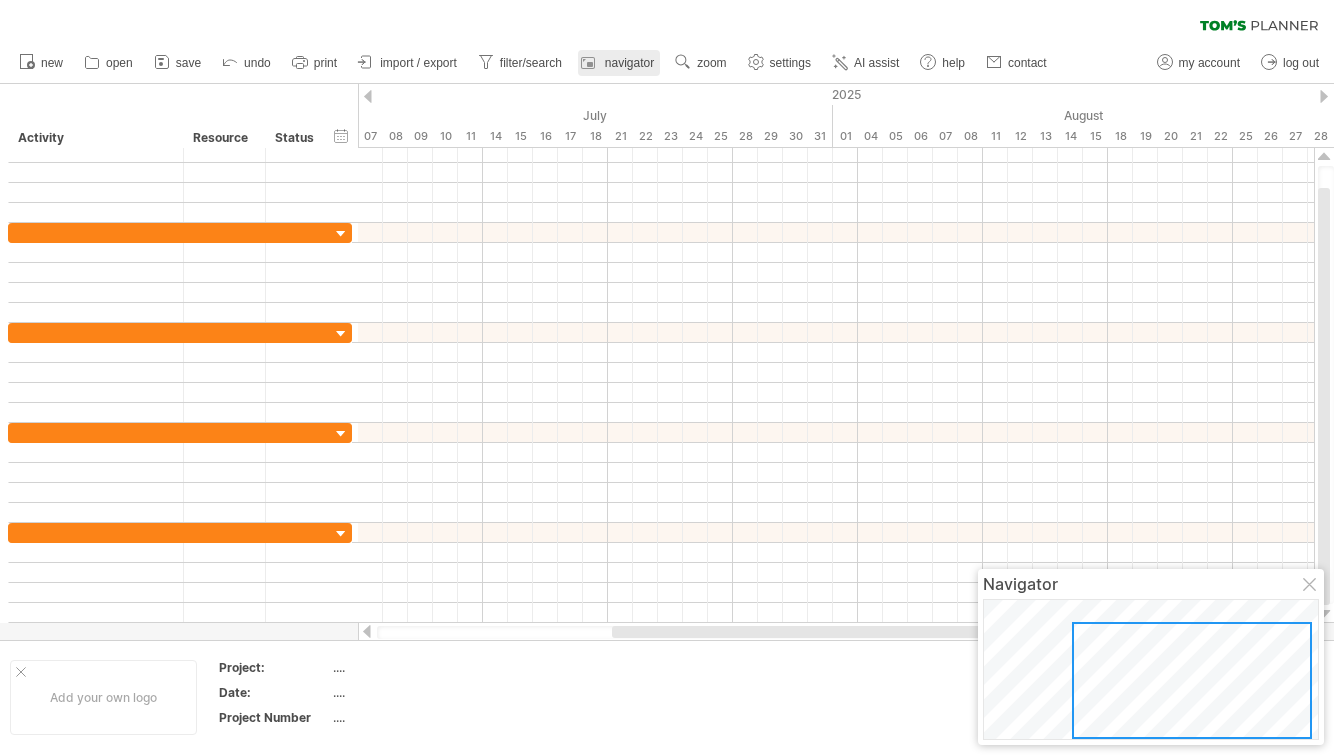 click on "navigator" at bounding box center [619, 63] 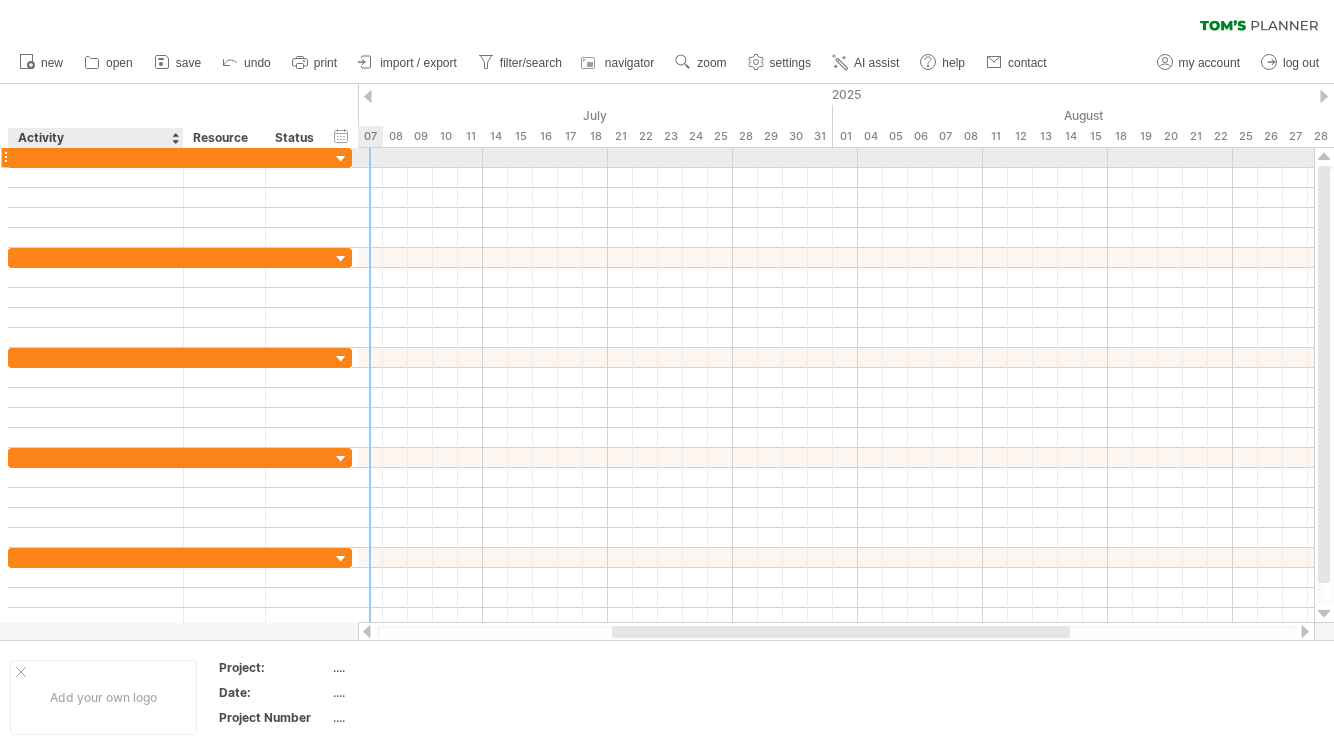 click at bounding box center (96, 157) 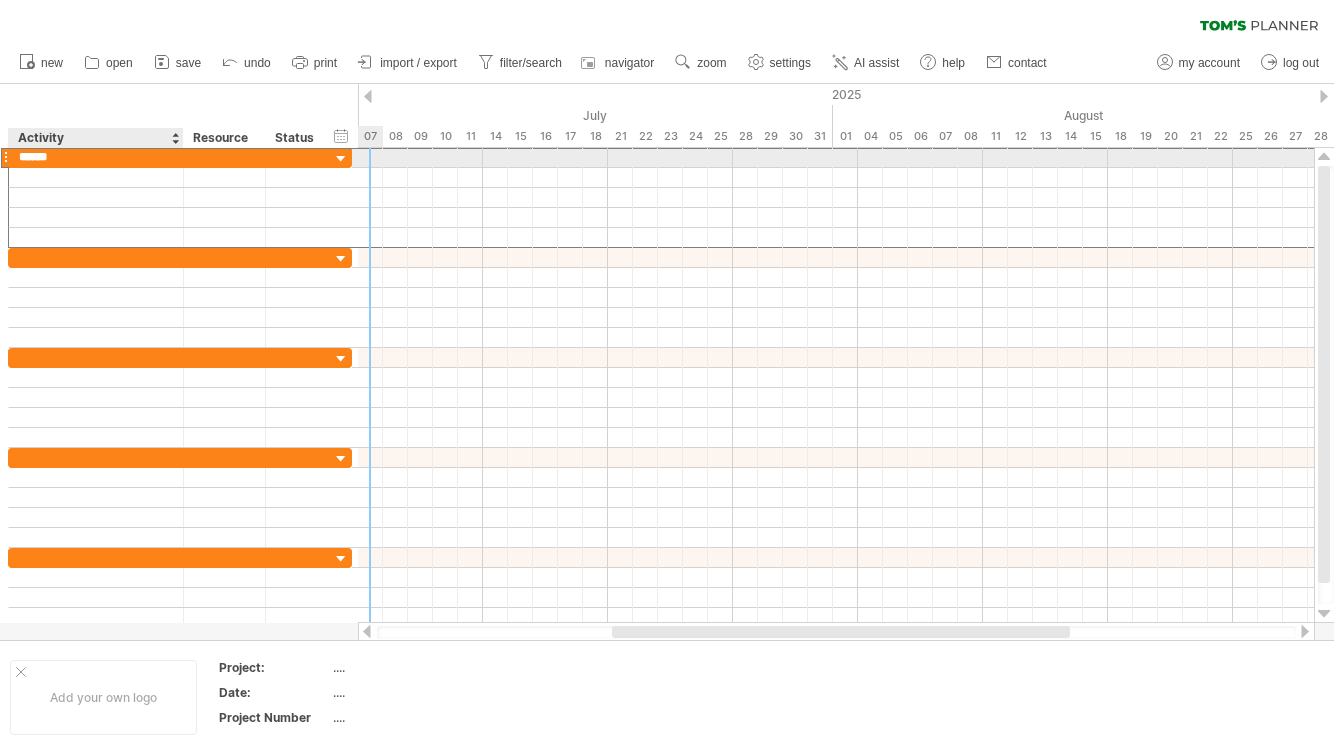 type on "*******" 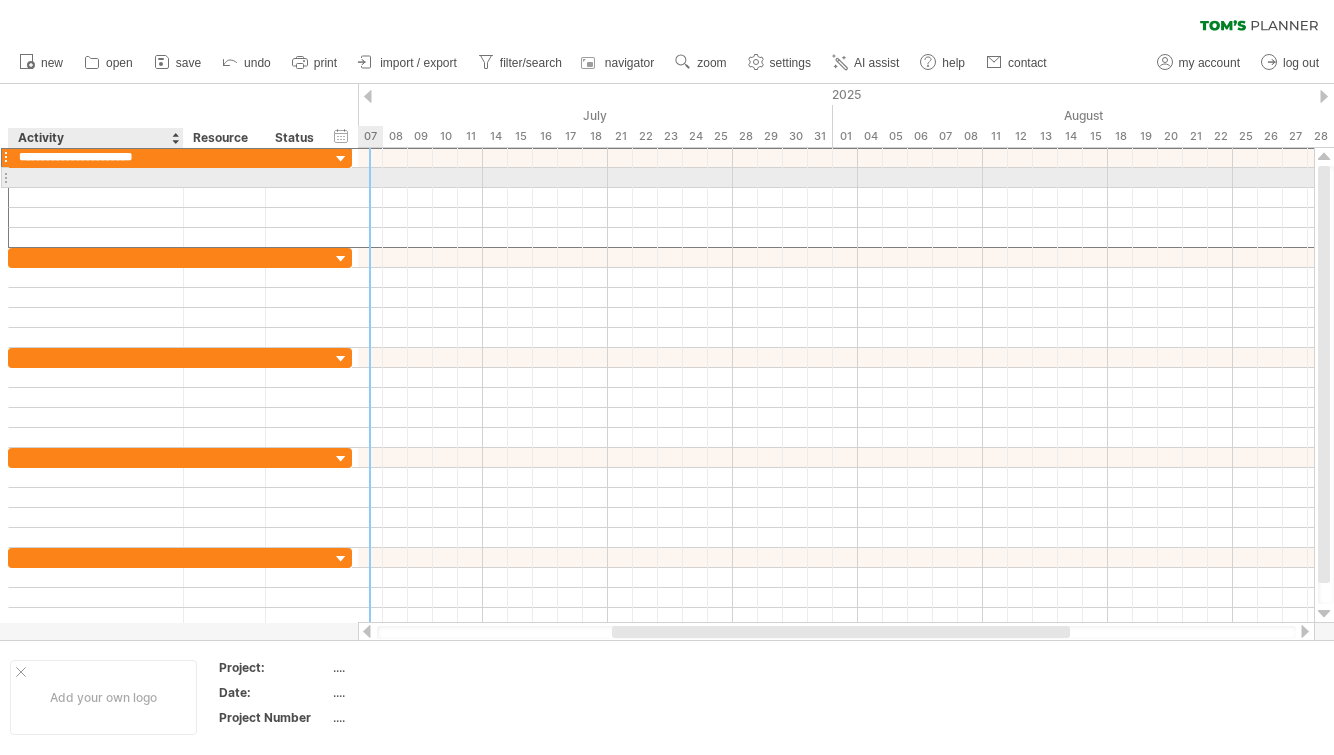 click at bounding box center (96, 177) 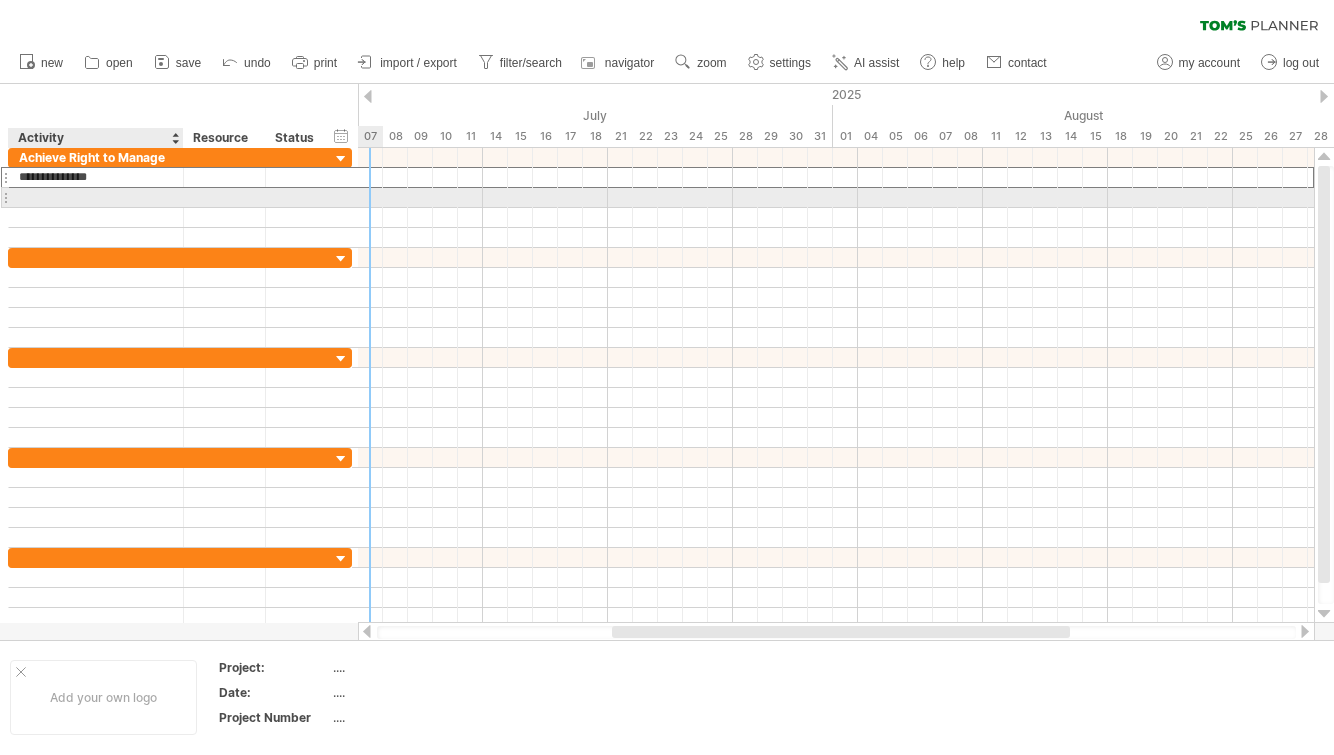 type on "**********" 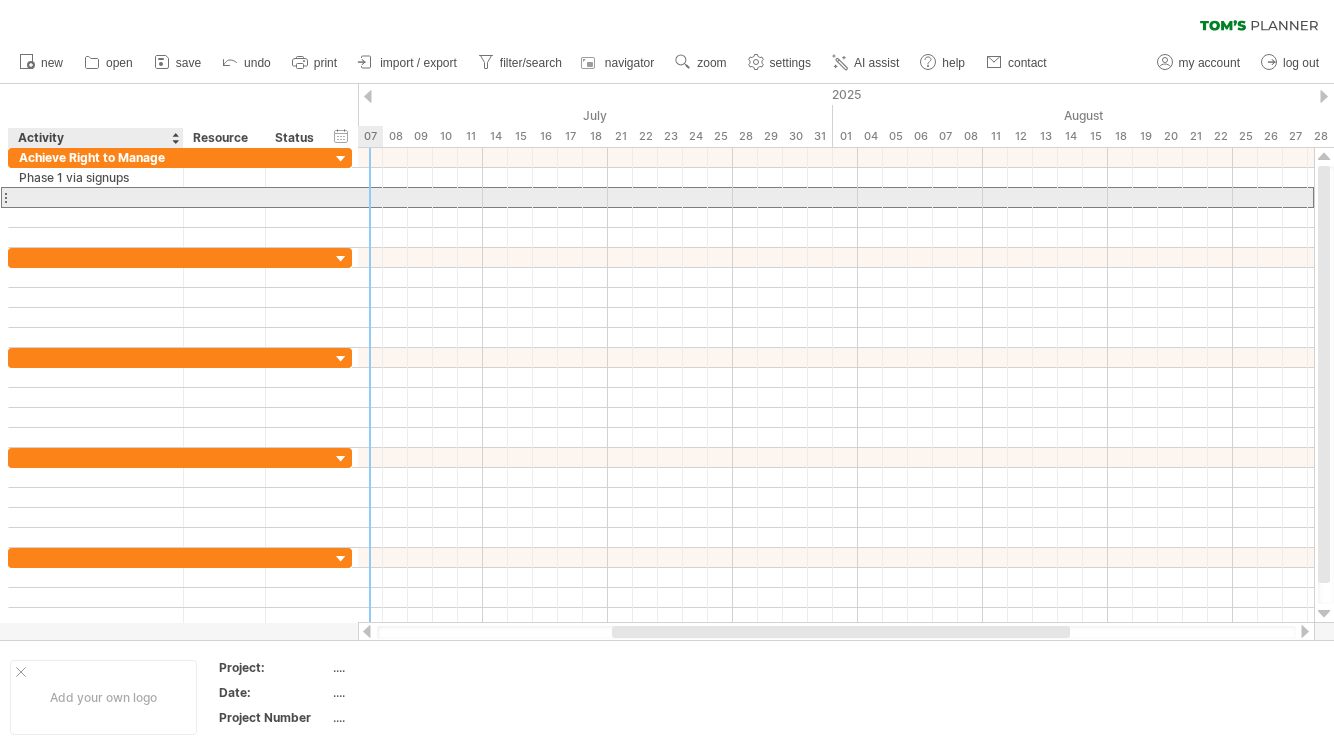 click at bounding box center [96, 197] 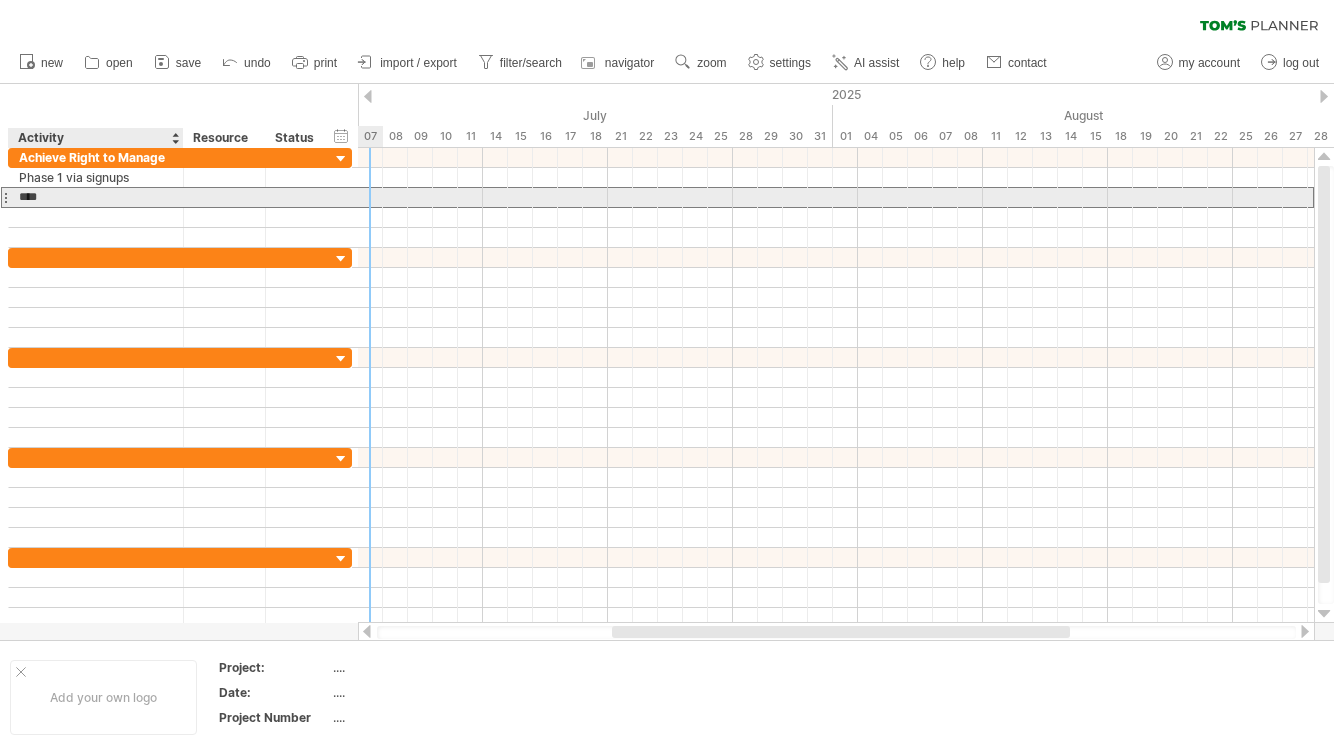 type on "*****" 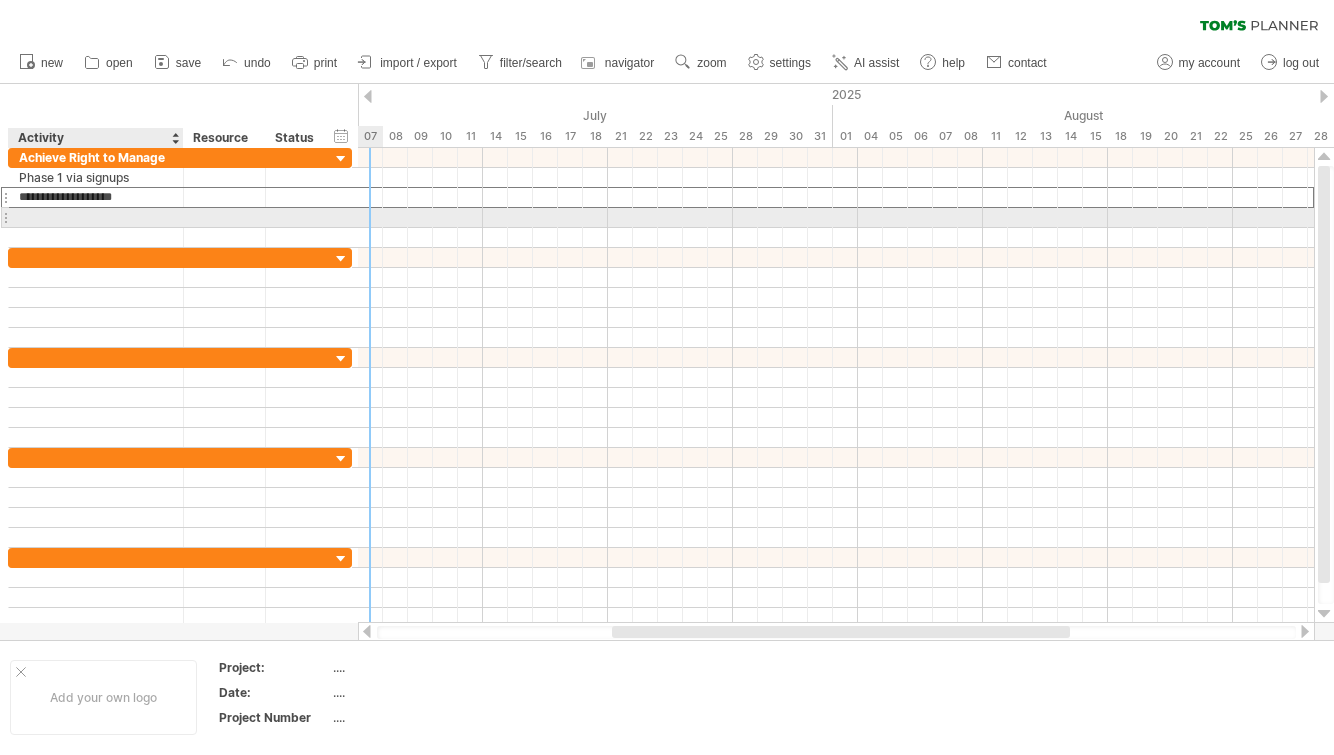 click at bounding box center [96, 217] 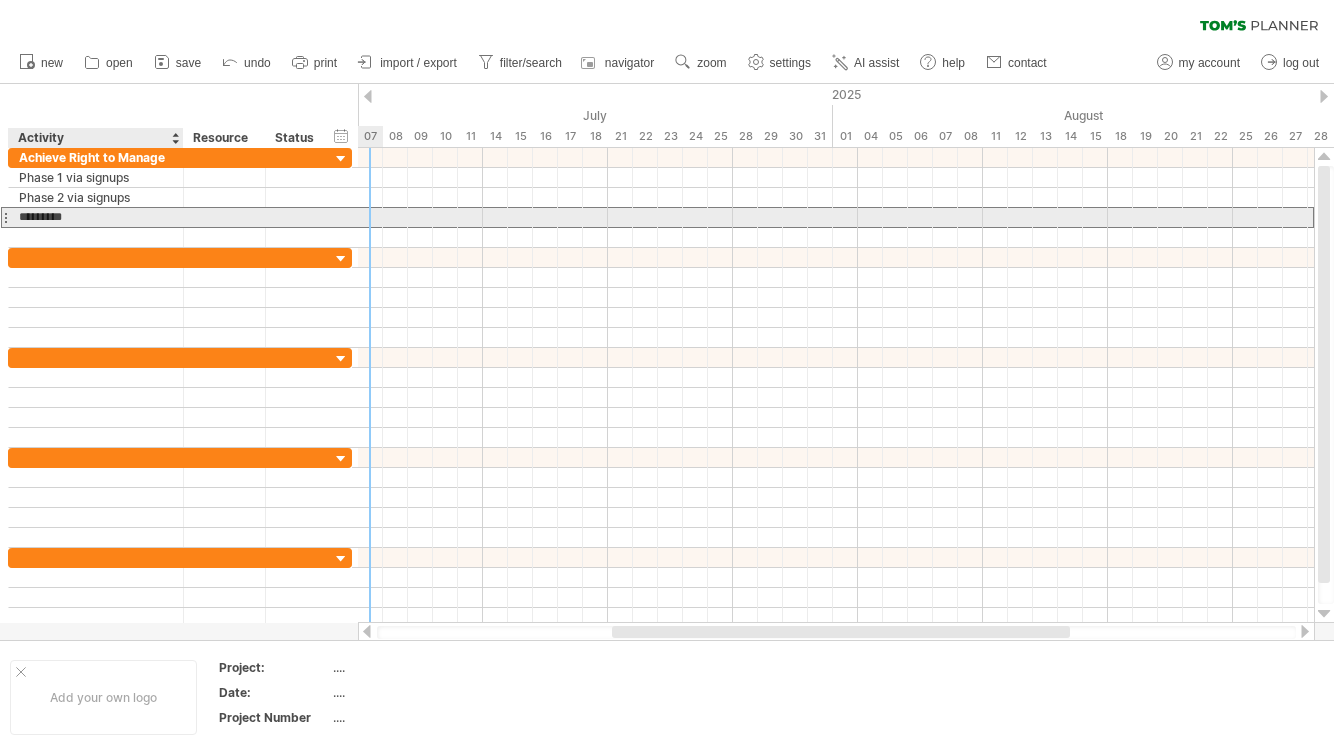type on "**********" 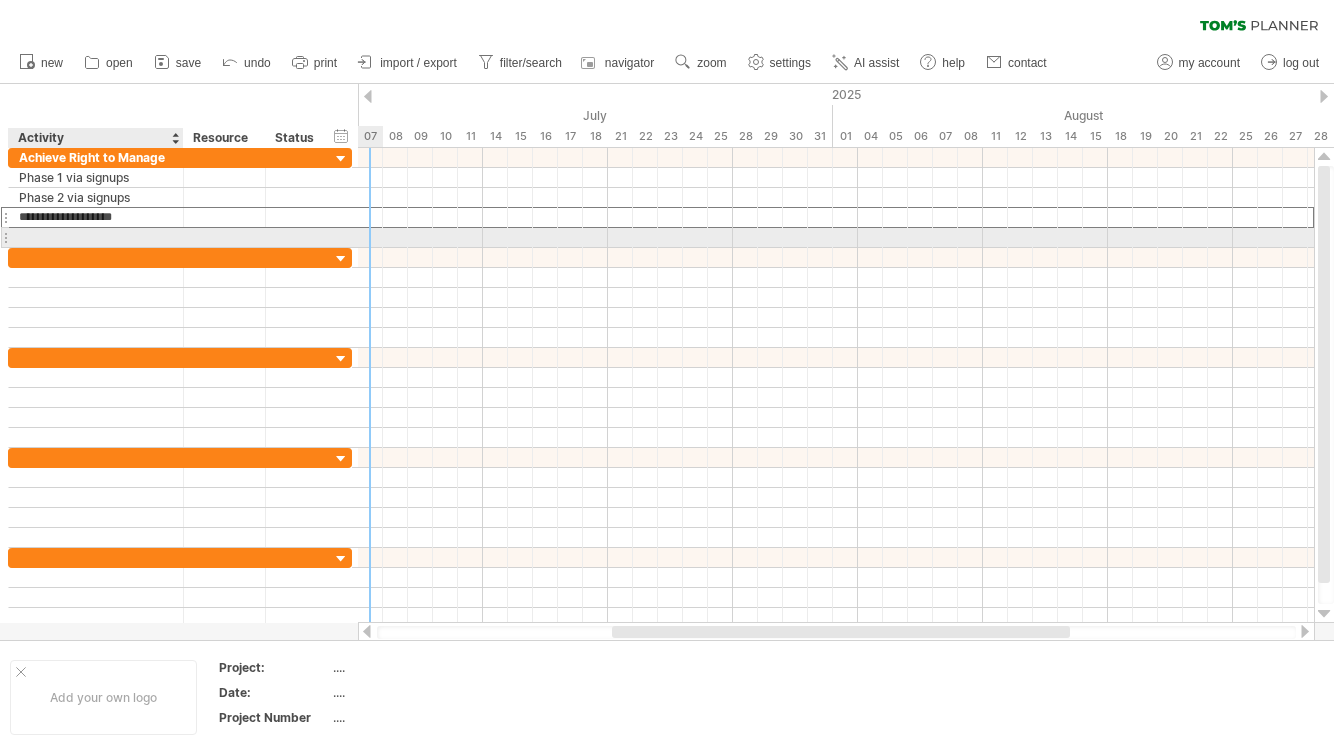 click at bounding box center (96, 237) 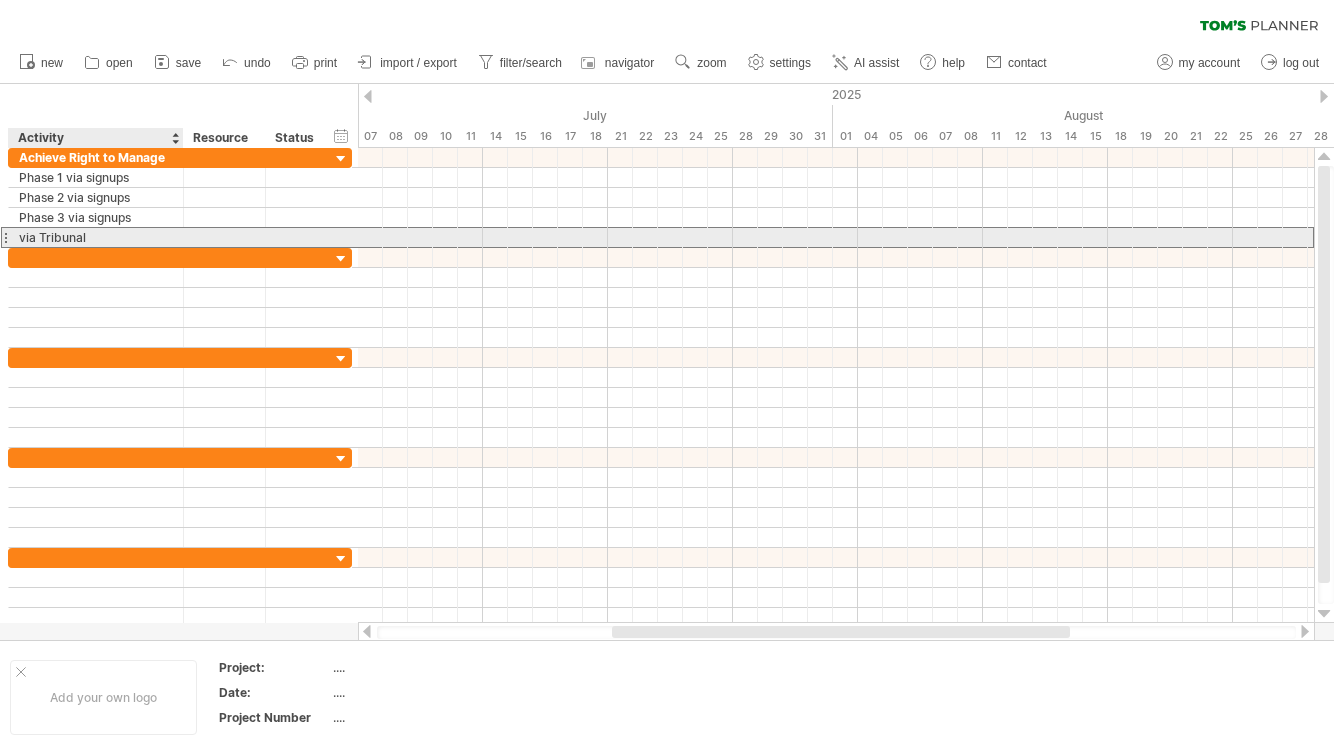 click on "via Tribunal" at bounding box center (96, 237) 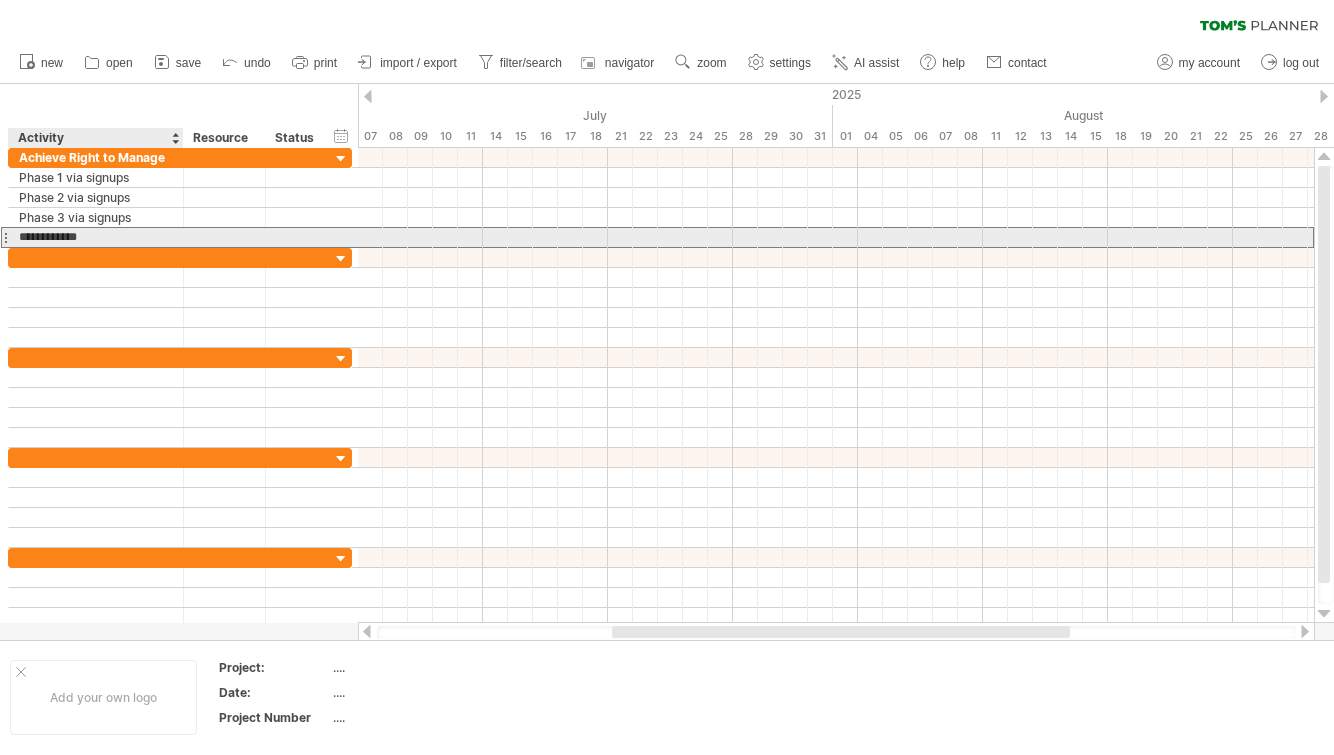click on "**********" at bounding box center [96, 237] 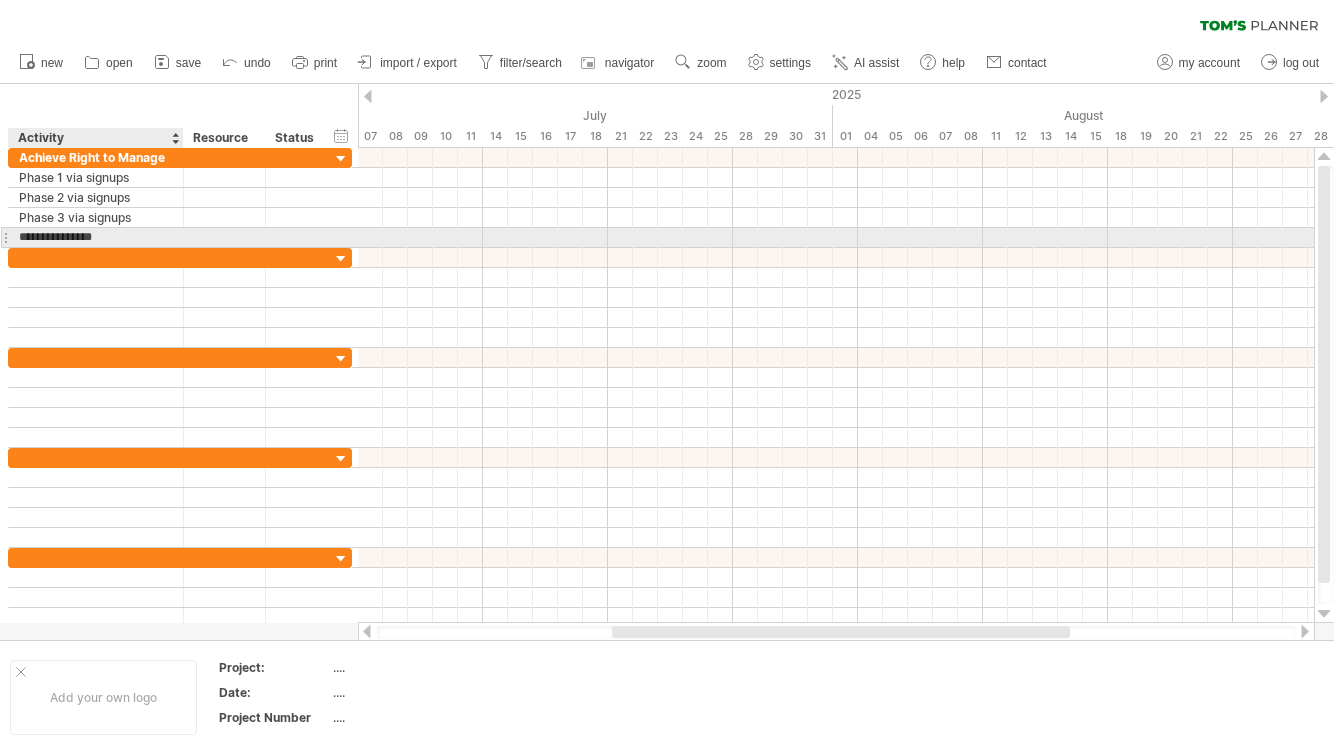 type on "**********" 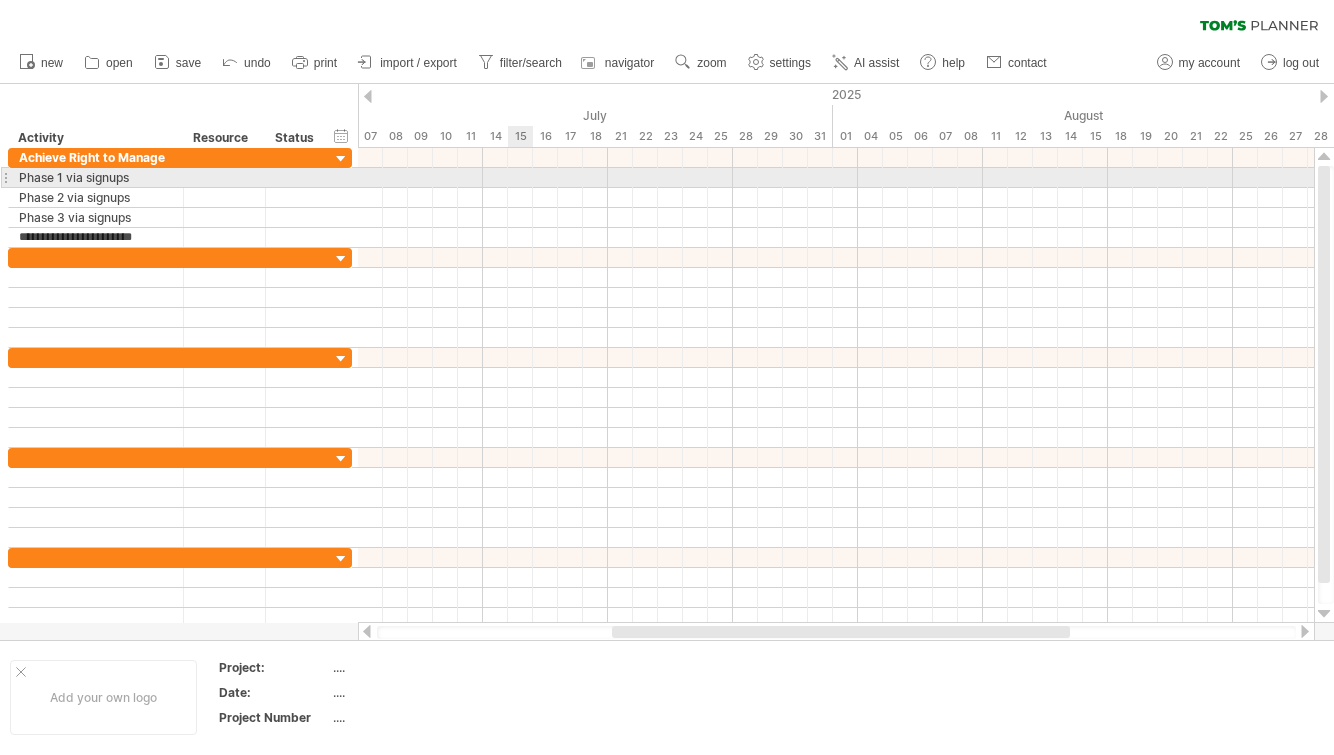 click at bounding box center [836, 178] 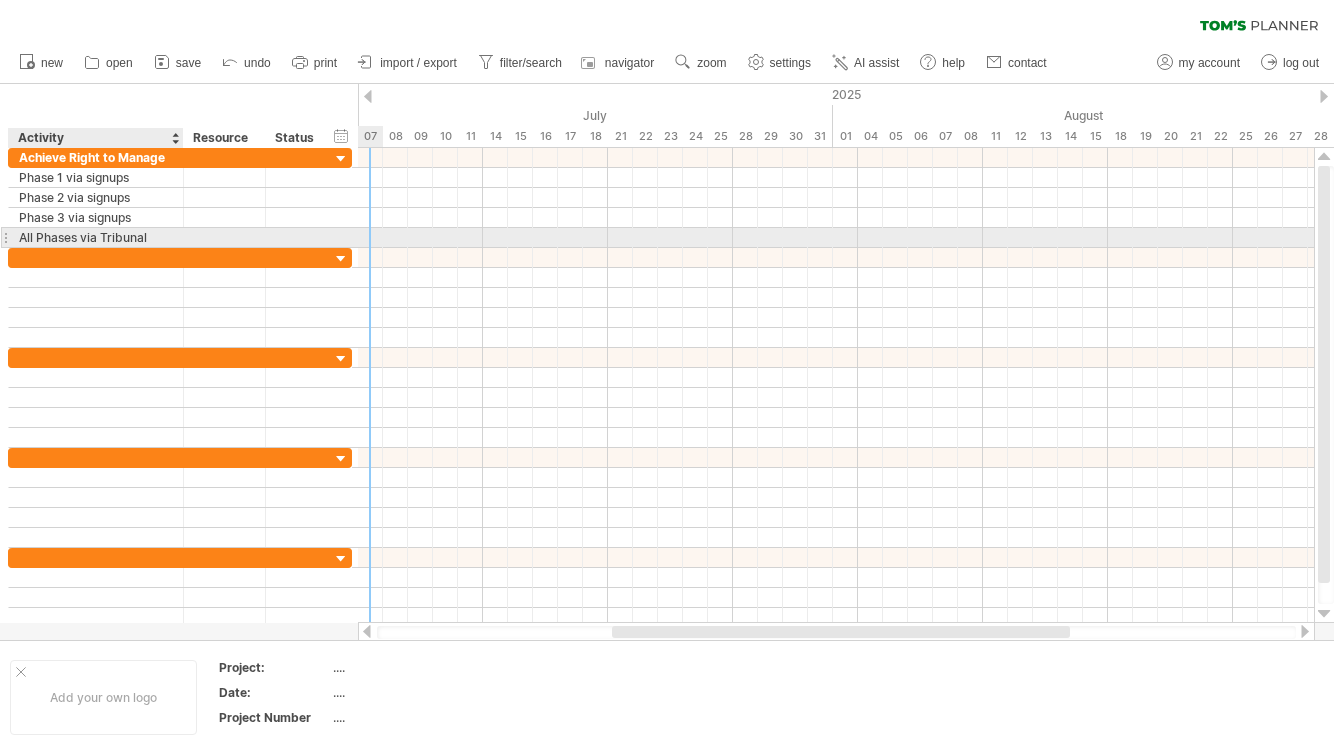 click on "**********" at bounding box center [96, 237] 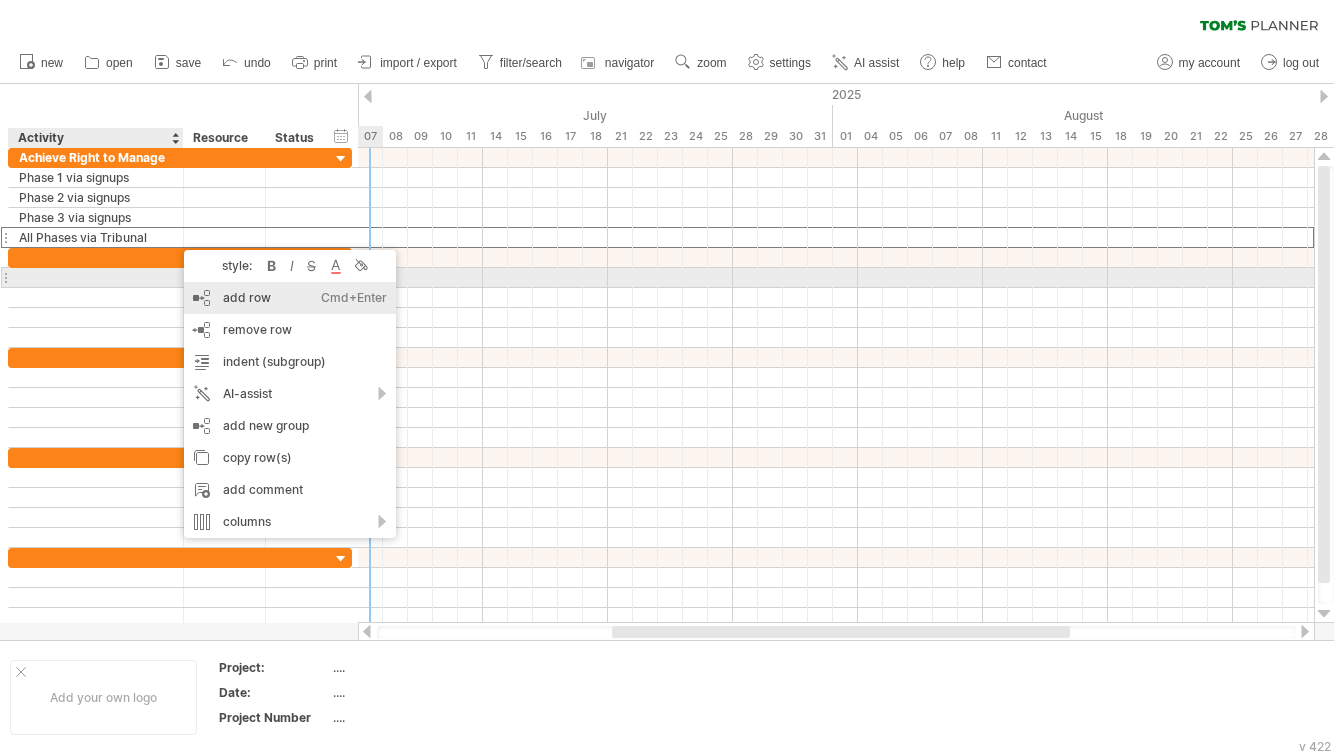 click on "add row Ctrl+Enter Cmd+Enter" at bounding box center (290, 298) 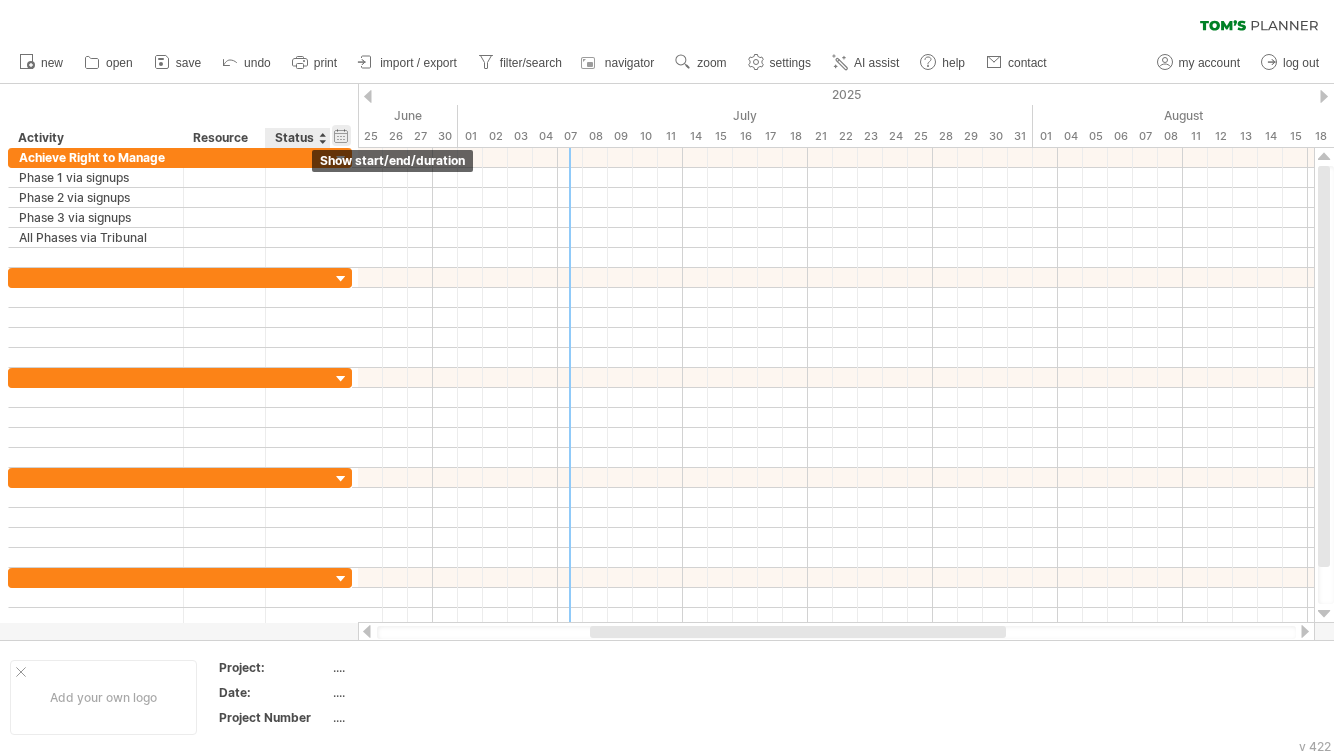 click on "hide start/end/duration show start/end/duration" at bounding box center [341, 135] 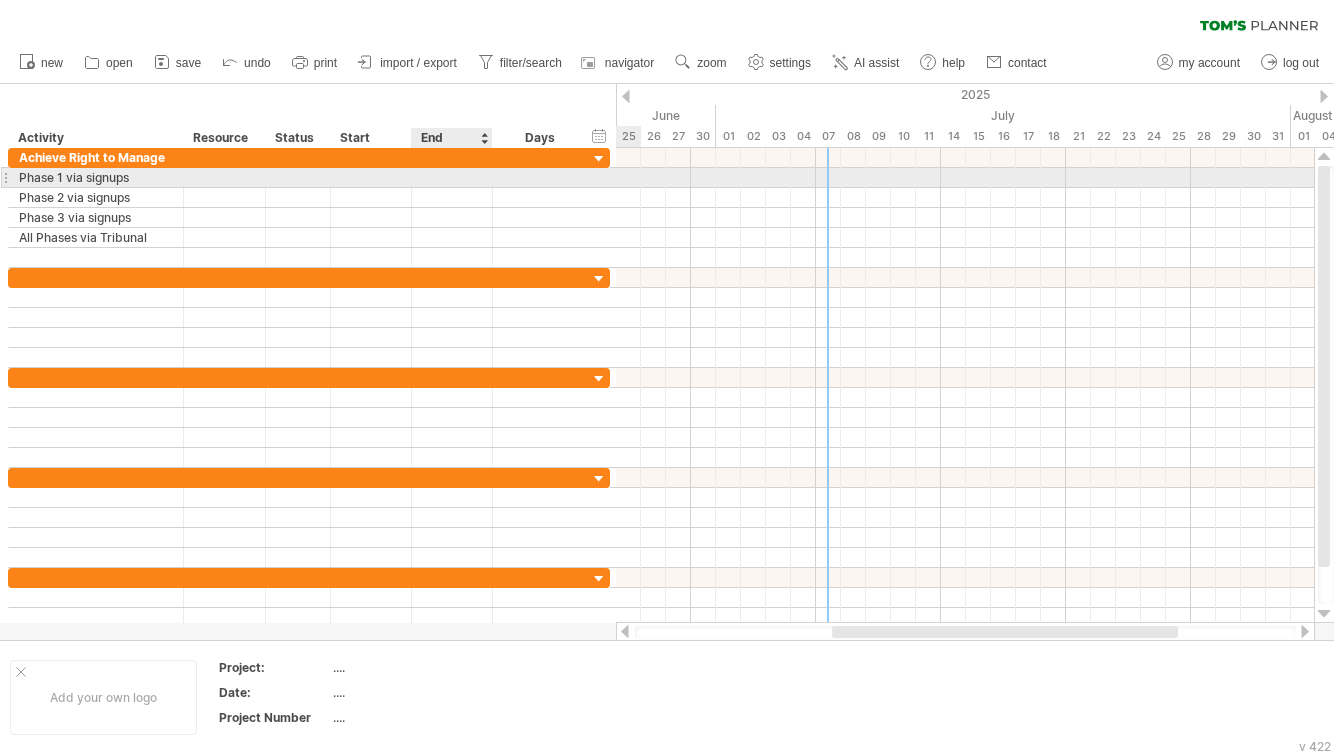 click at bounding box center [452, 177] 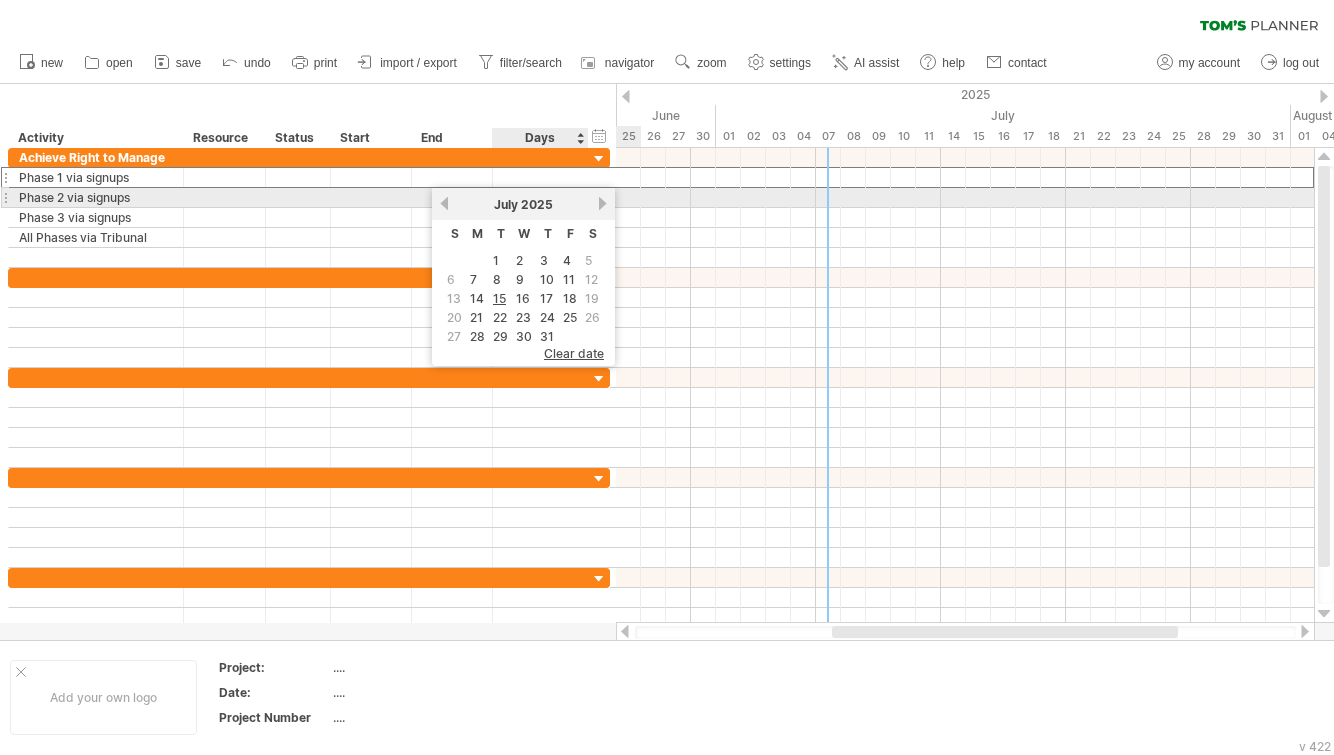 click on "next" at bounding box center [602, 203] 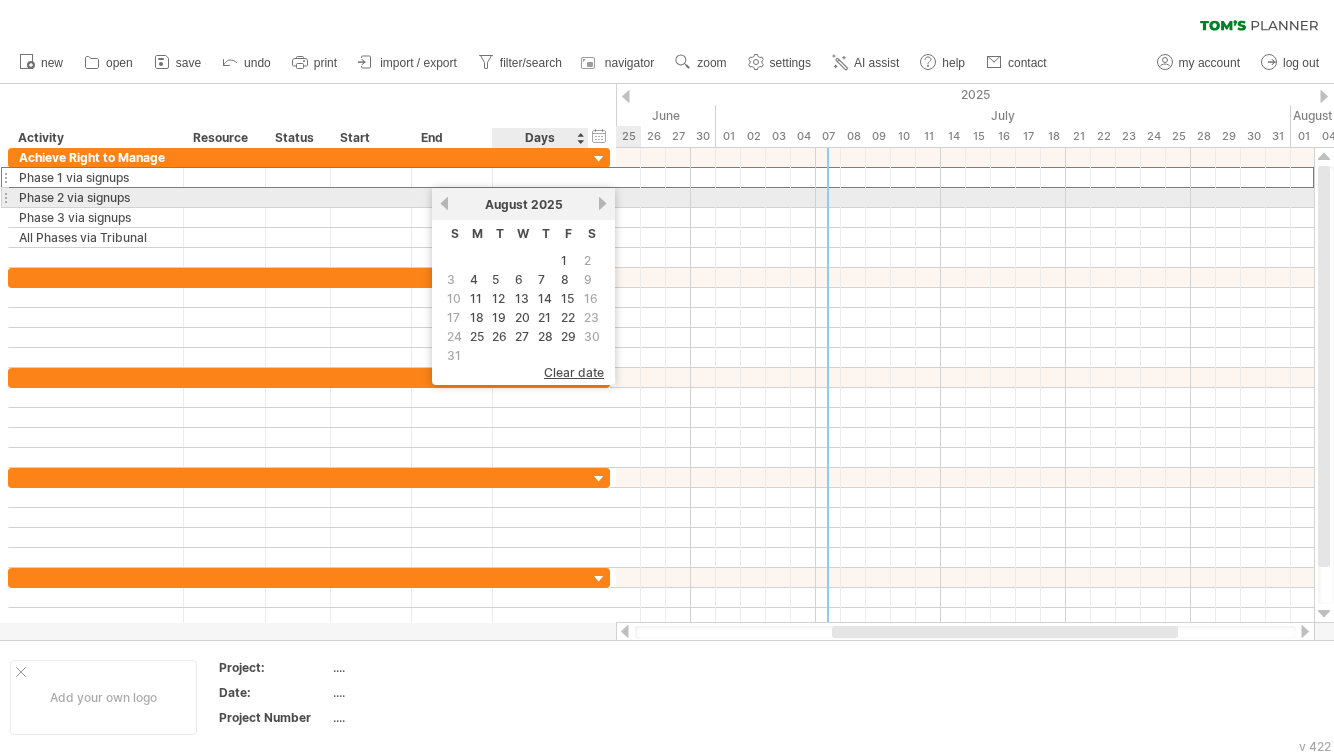 click on "next" at bounding box center [602, 203] 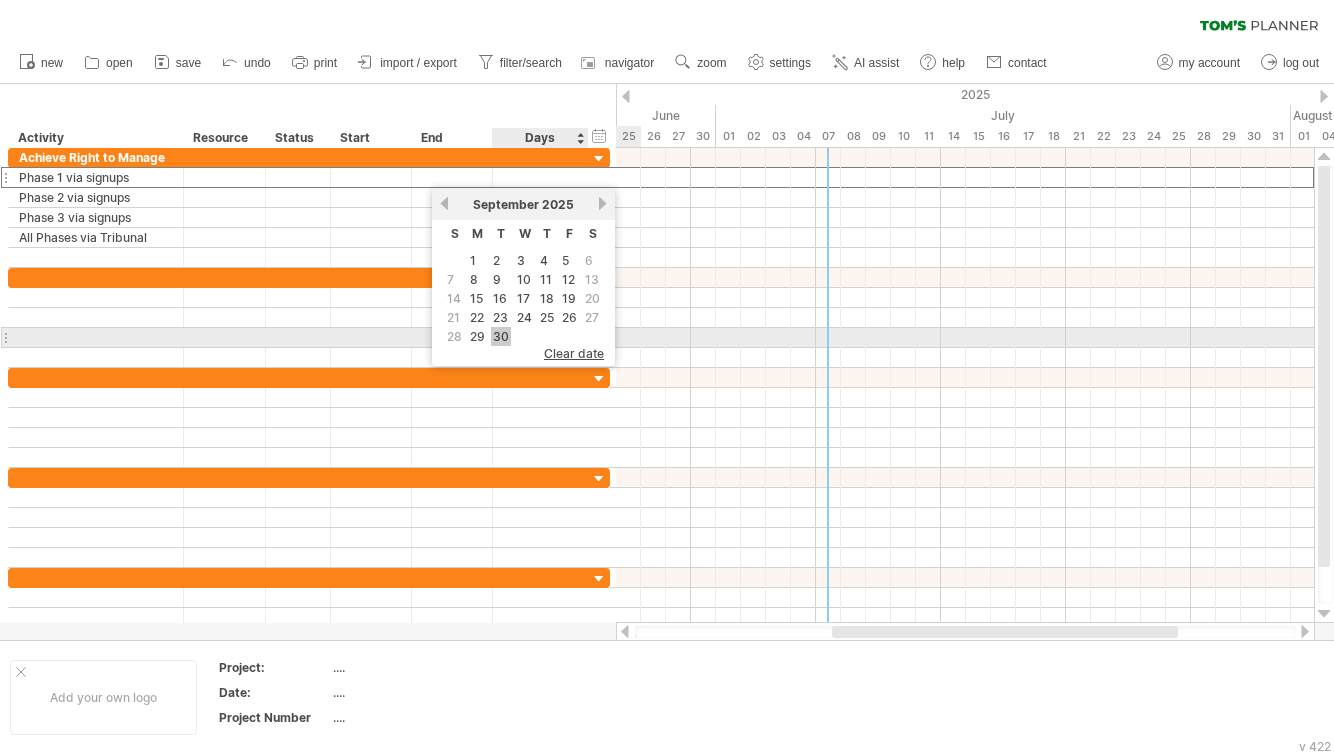 click on "30" at bounding box center [501, 336] 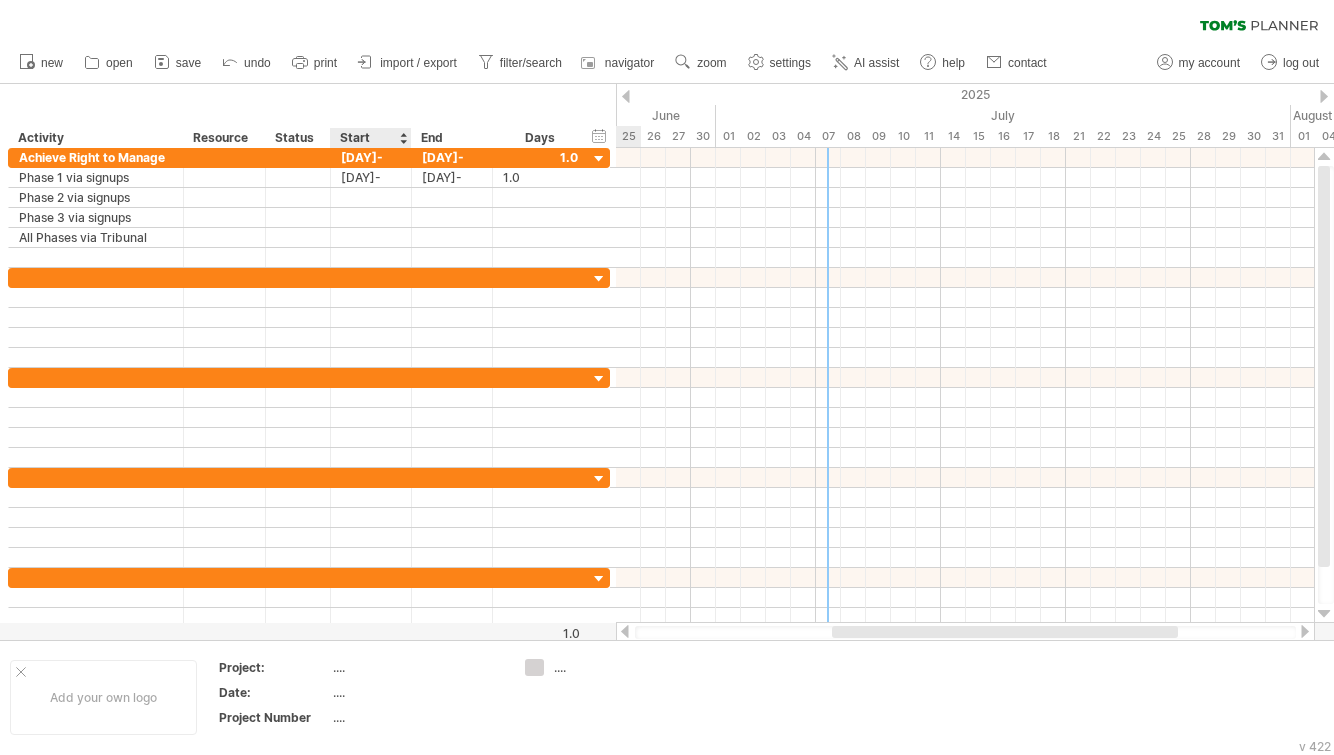 click on "Start" at bounding box center (370, 138) 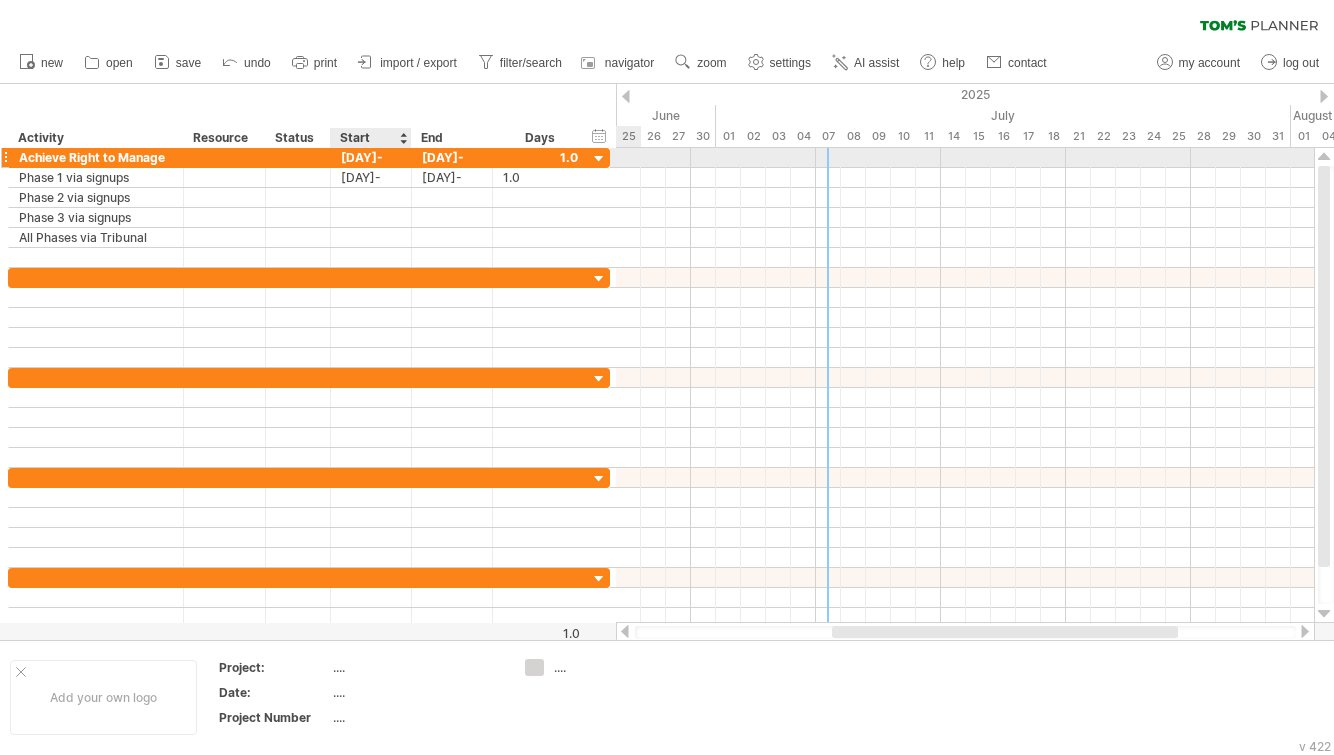 click on "[DAY]-[MONTH]-[YEAR]" at bounding box center (371, 157) 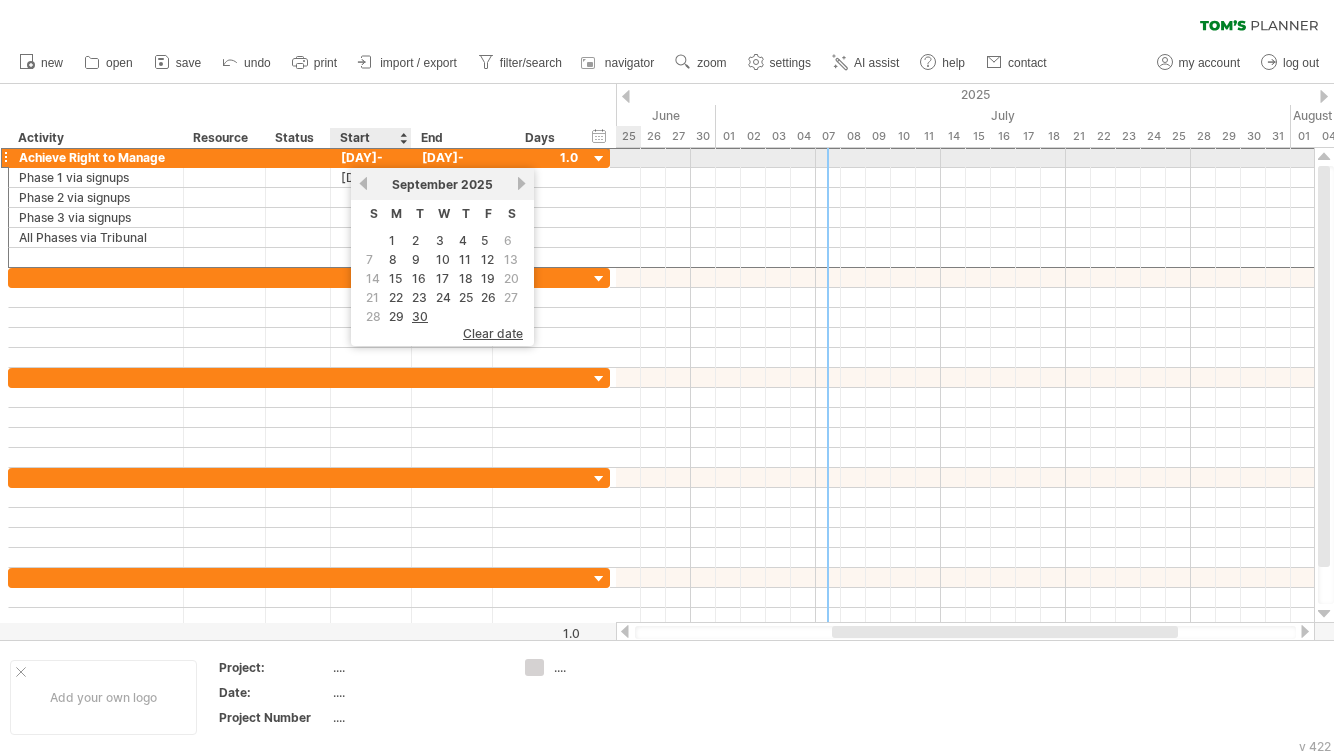 click on "[DAY]-[MONTH]-[YEAR]" at bounding box center (371, 157) 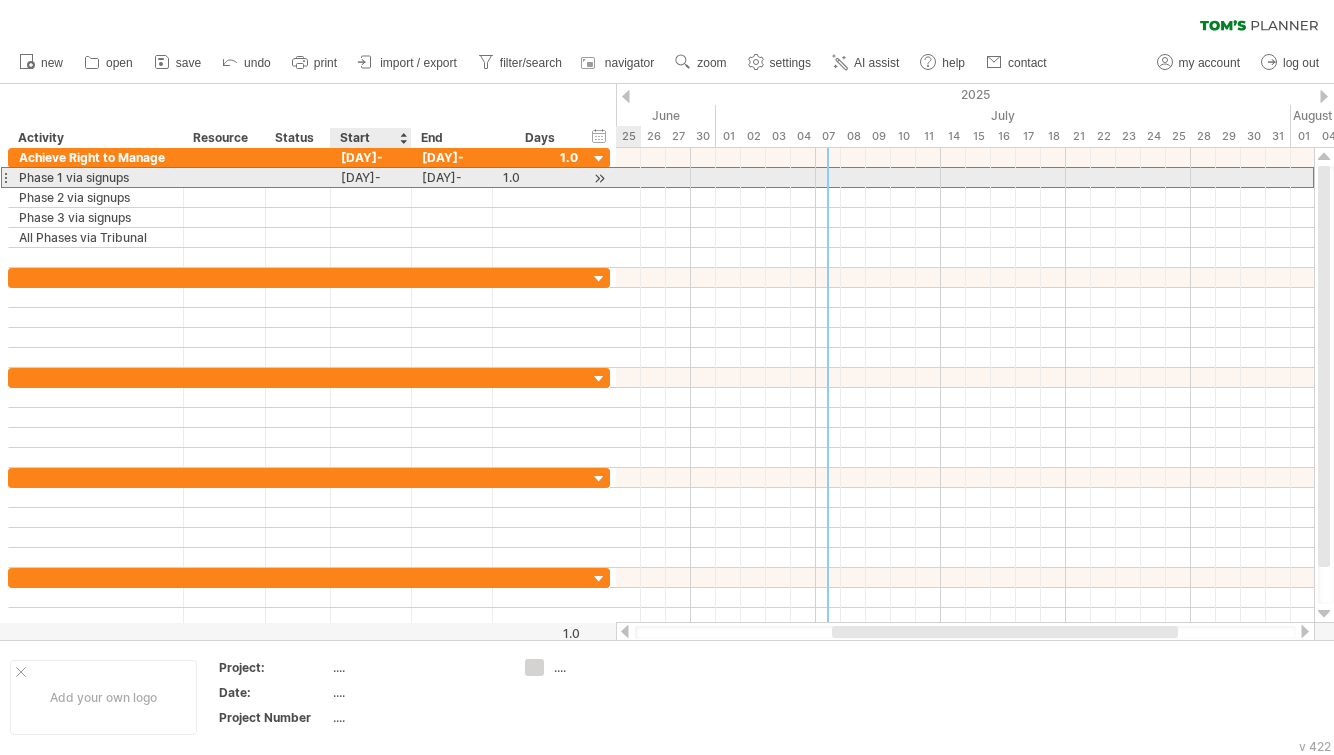click on "[DAY]-[MONTH]-[YEAR]" at bounding box center (371, 177) 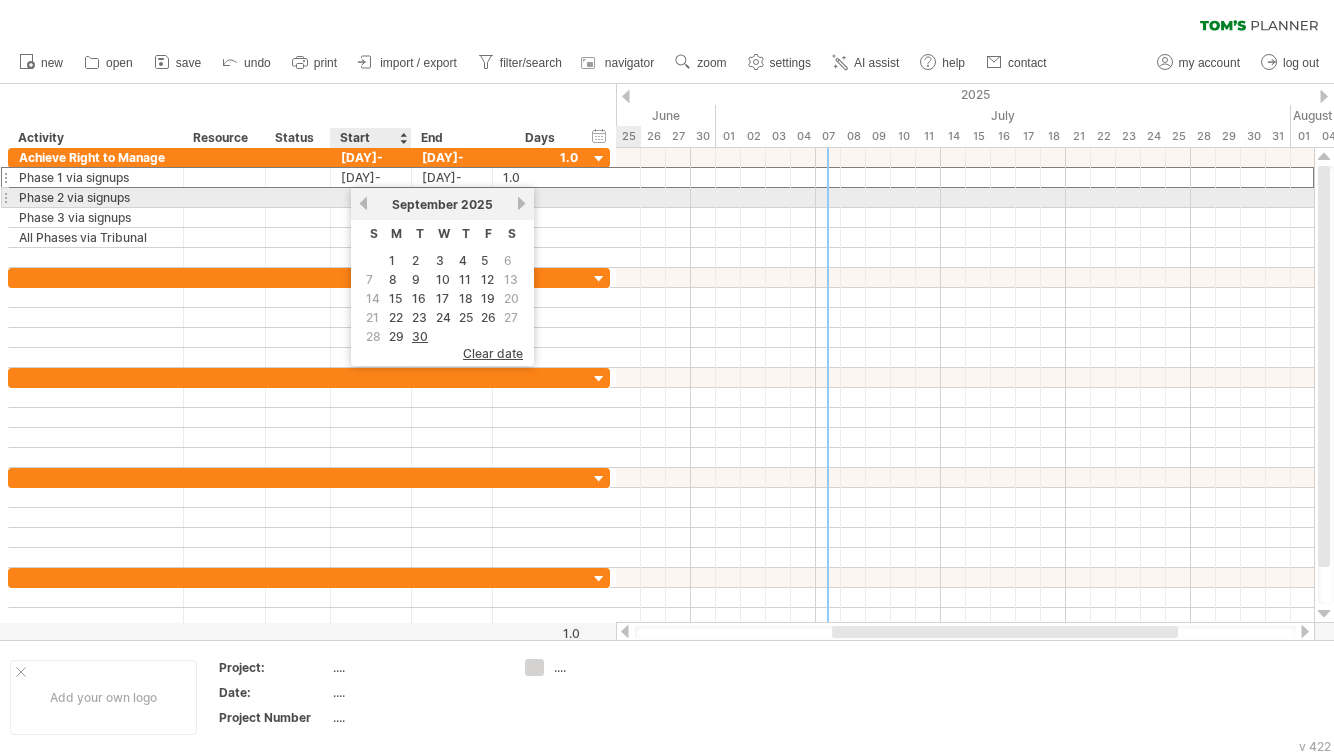 click on "September   [DATE]" at bounding box center [442, 204] 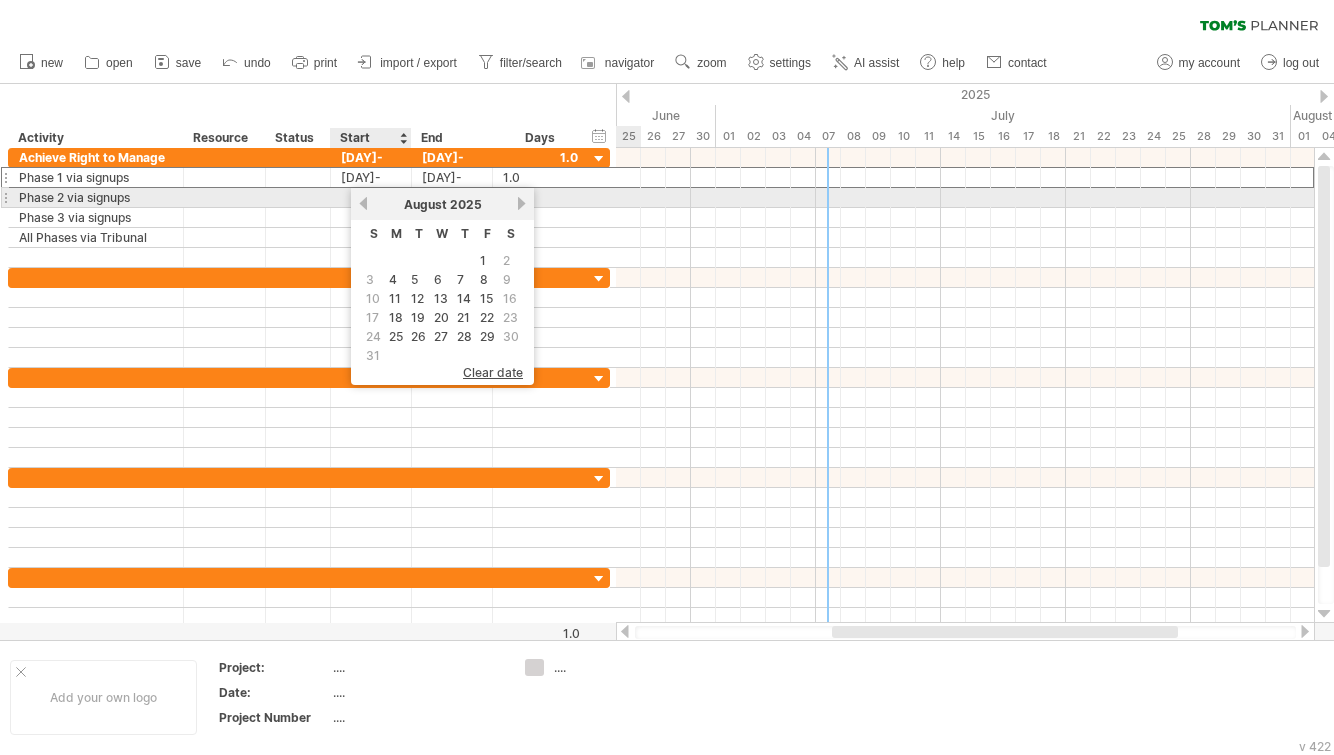 click on "previous" at bounding box center (363, 203) 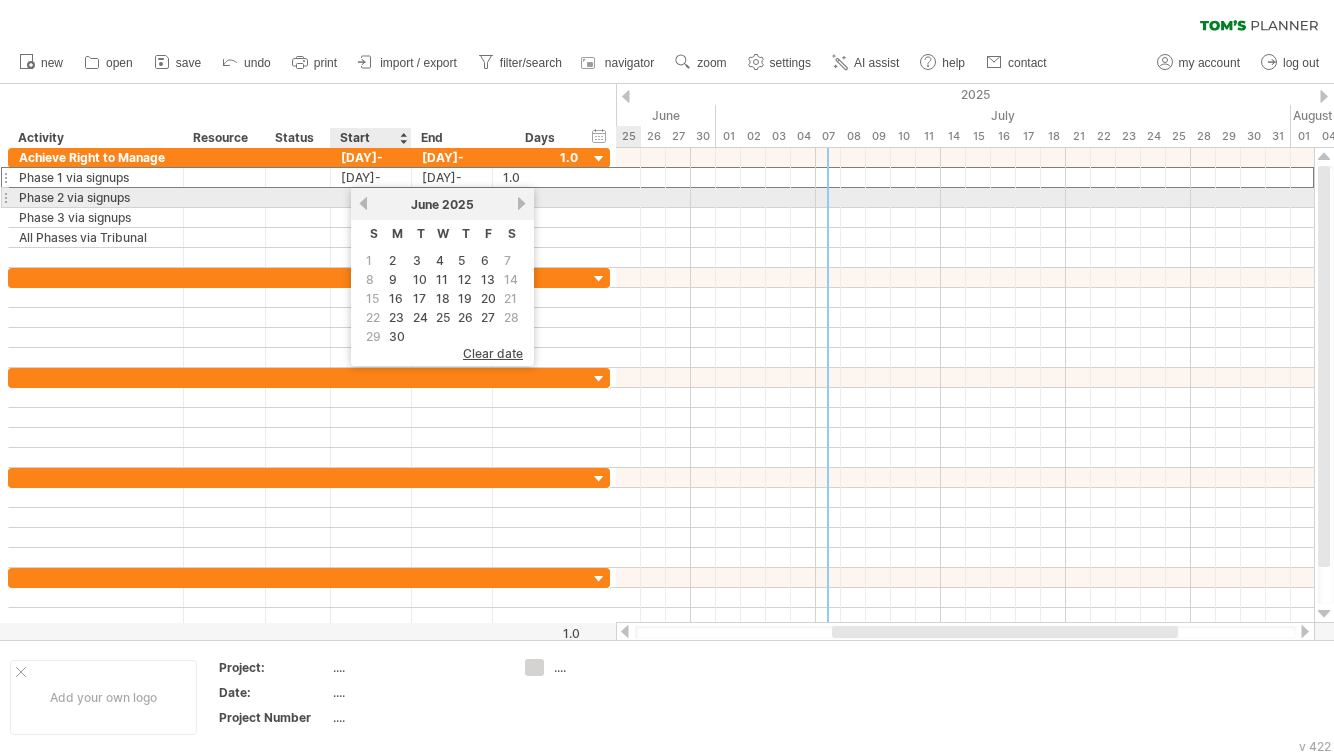click on "previous" at bounding box center (363, 203) 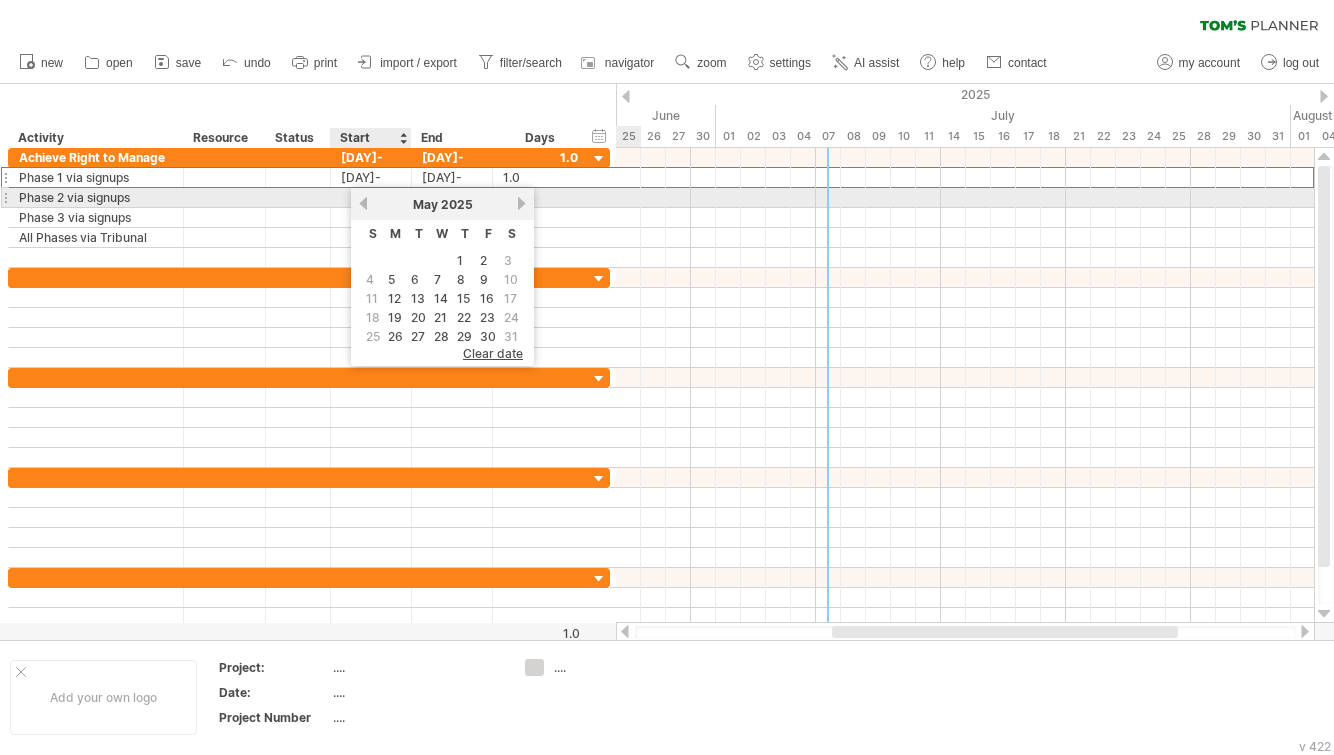 click on "previous" at bounding box center [363, 203] 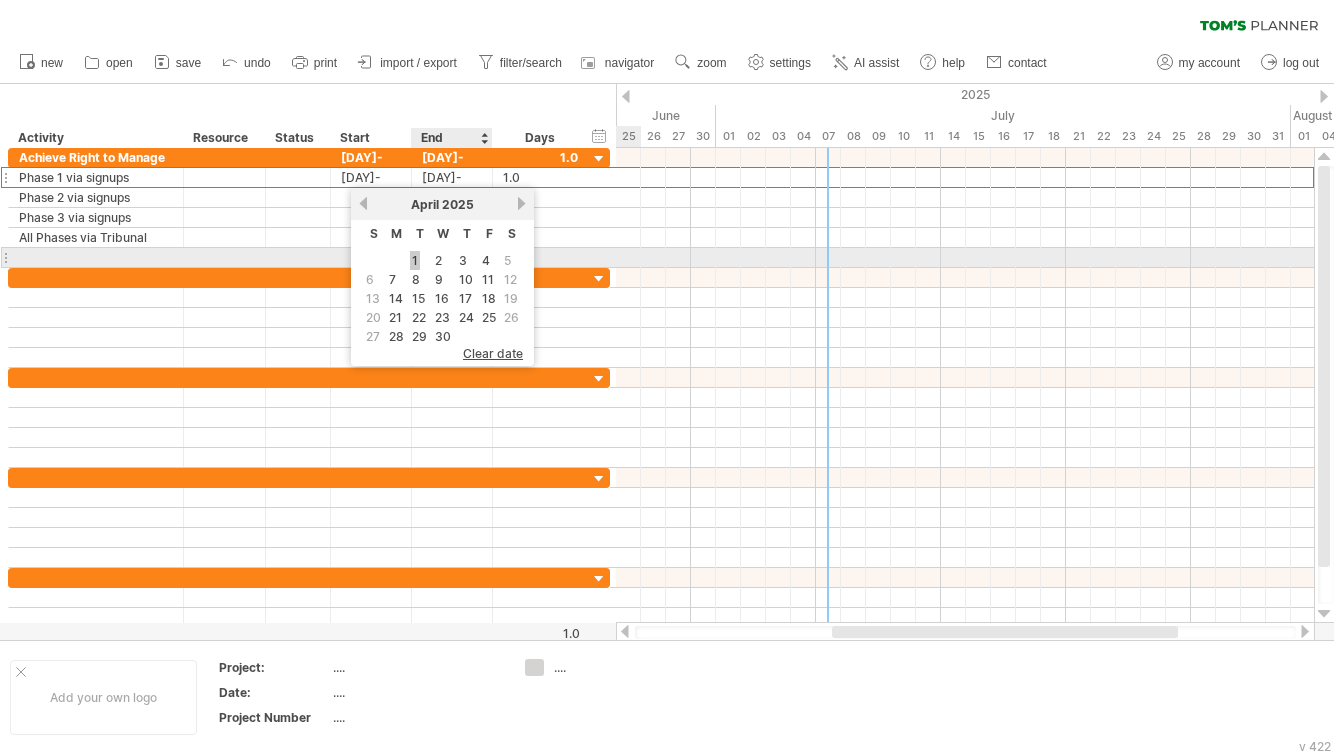 click on "1" at bounding box center [415, 260] 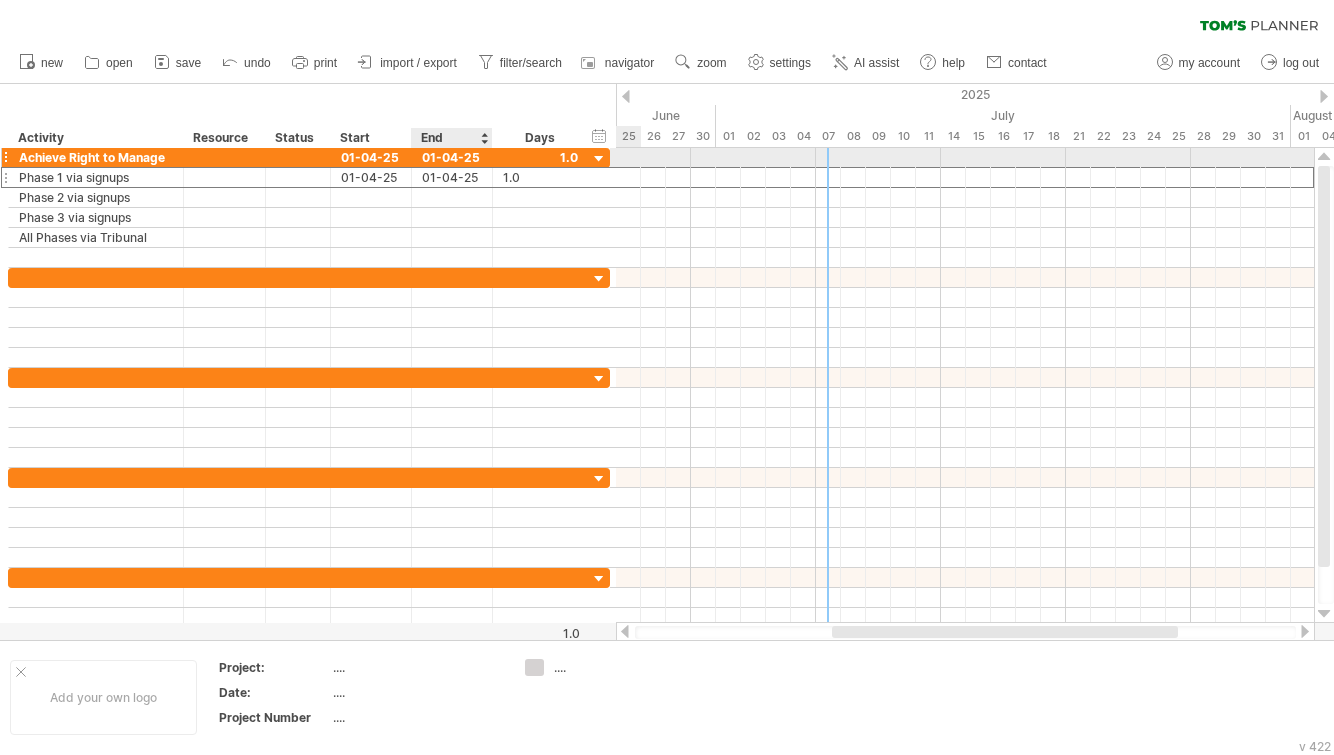 click on "01-04-25" at bounding box center [452, 157] 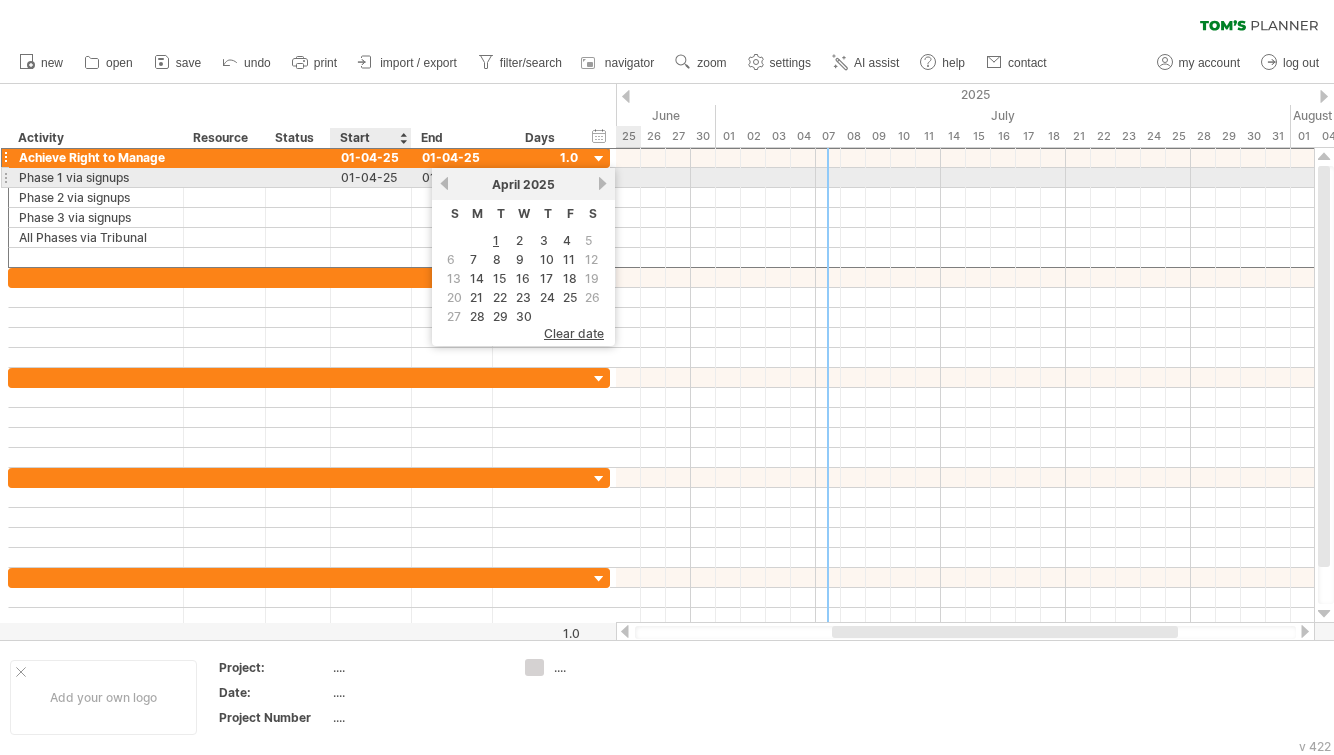 click on "01-04-25" at bounding box center (371, 177) 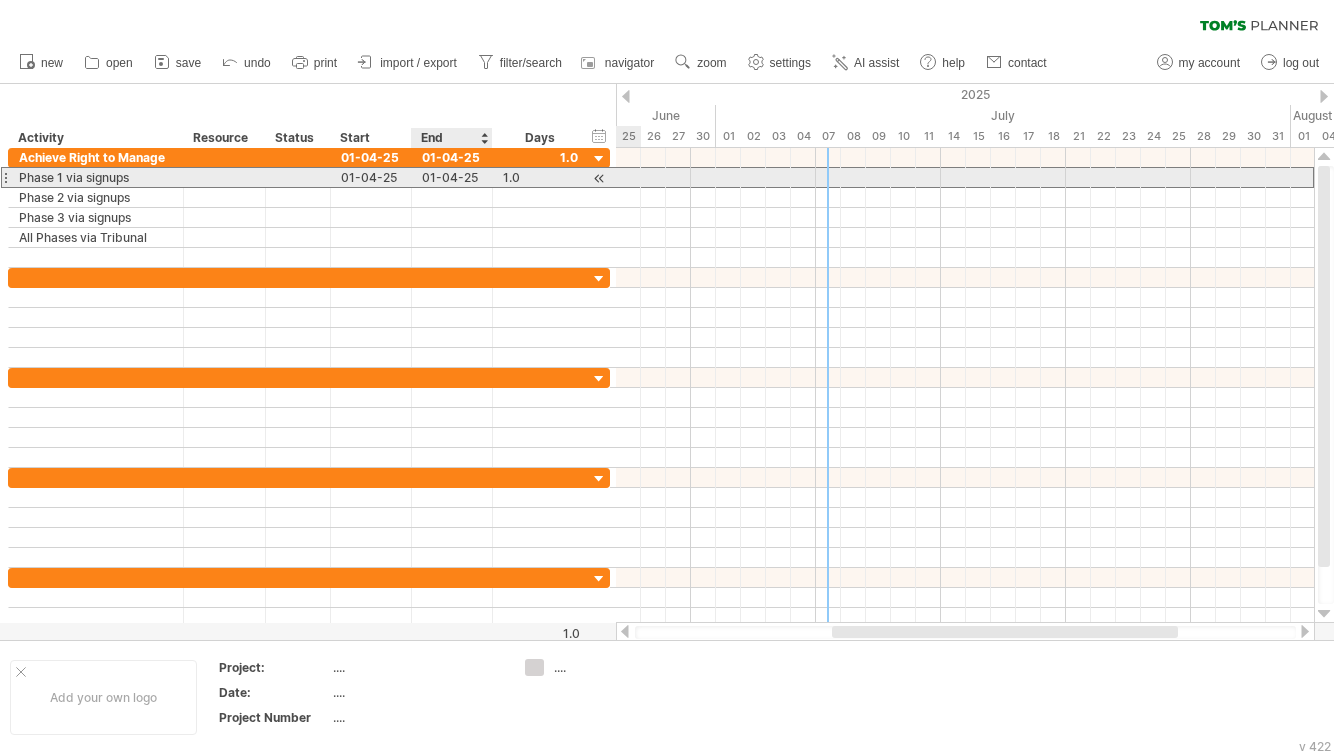 click on "01-04-25" at bounding box center [452, 177] 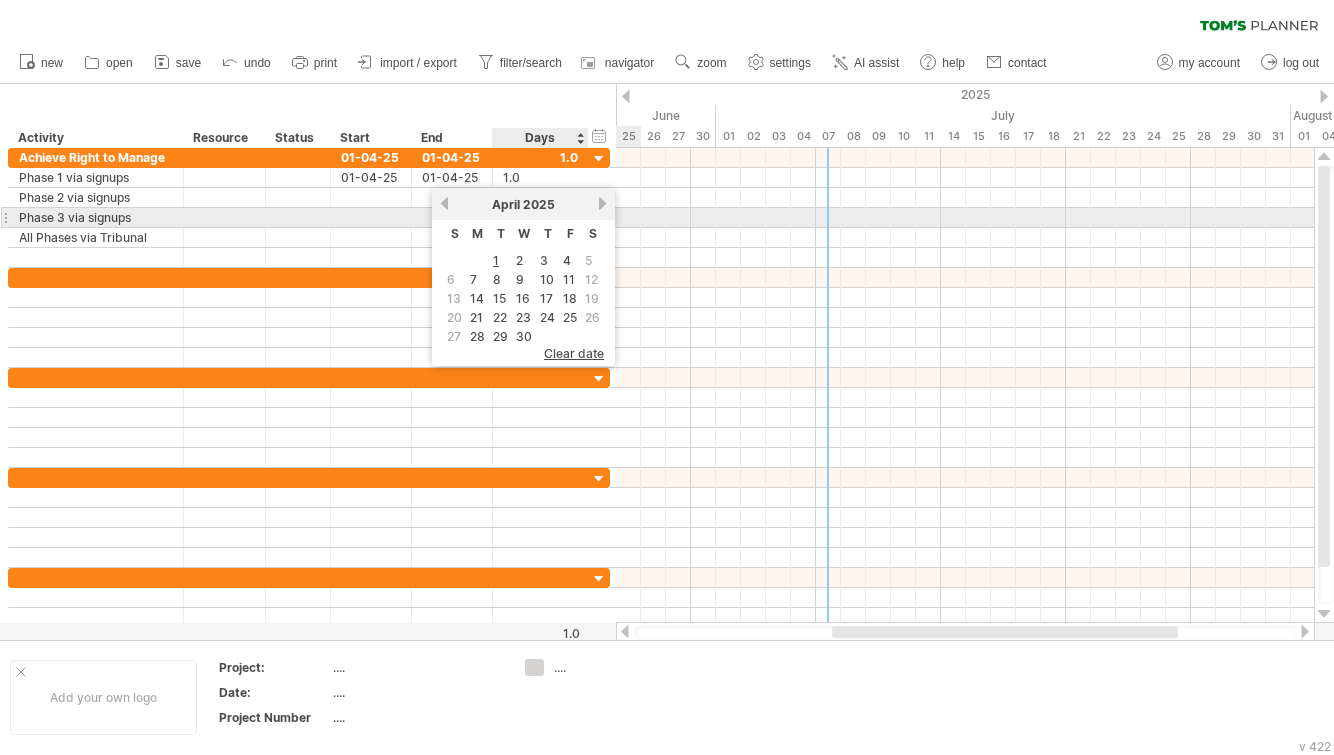 click on "next" at bounding box center [602, 203] 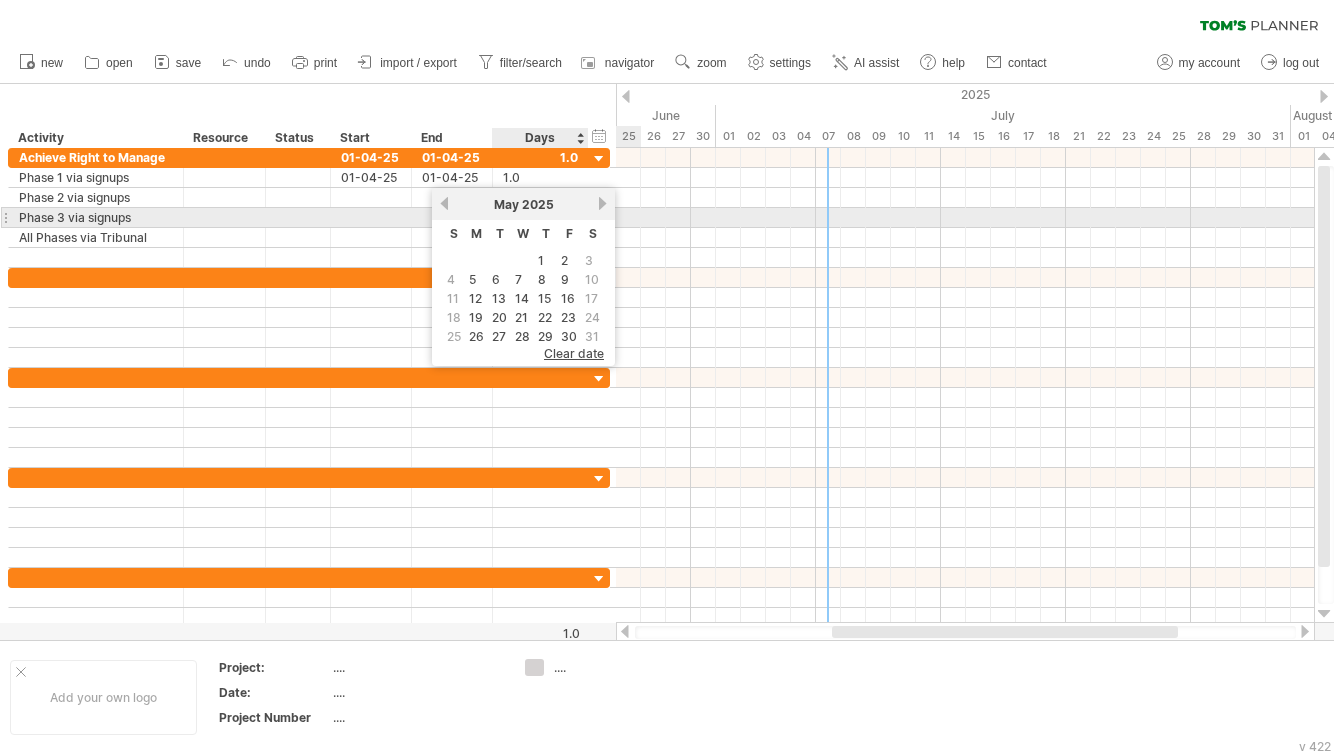click on "next" at bounding box center (602, 203) 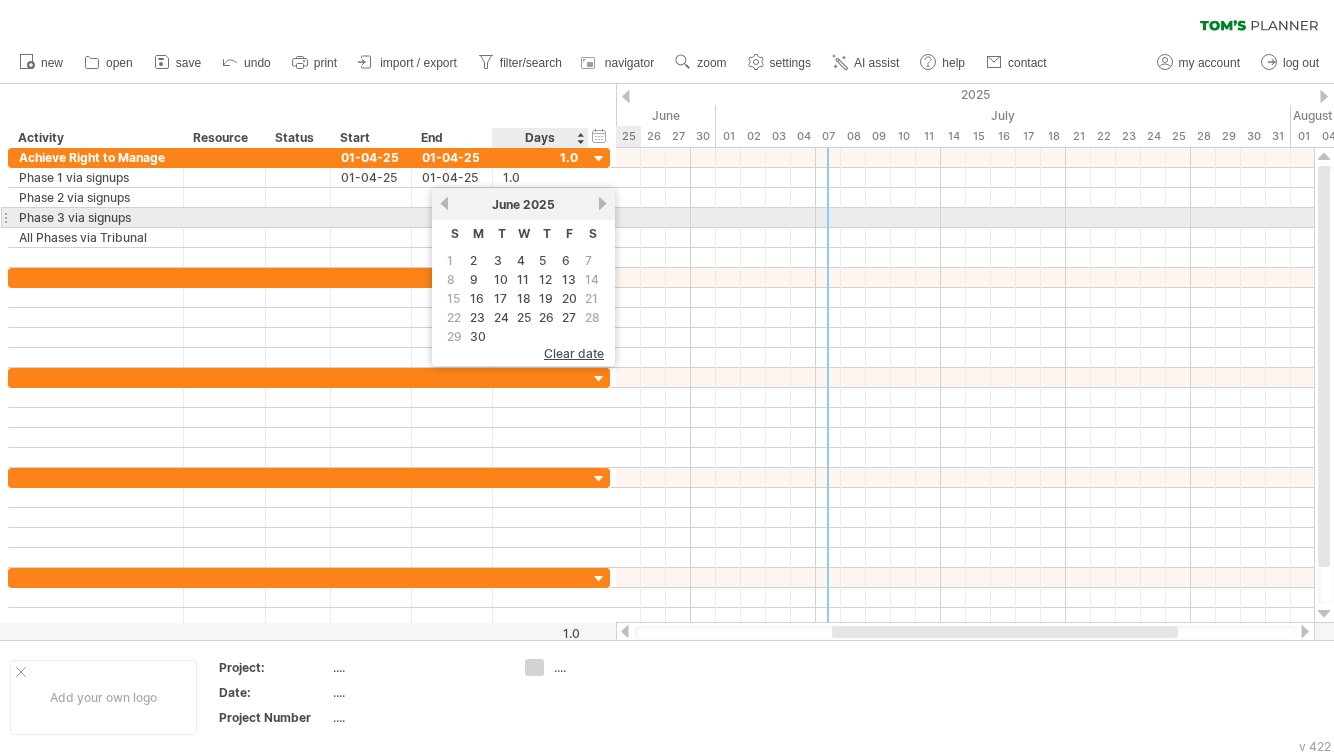 click on "next" at bounding box center (602, 203) 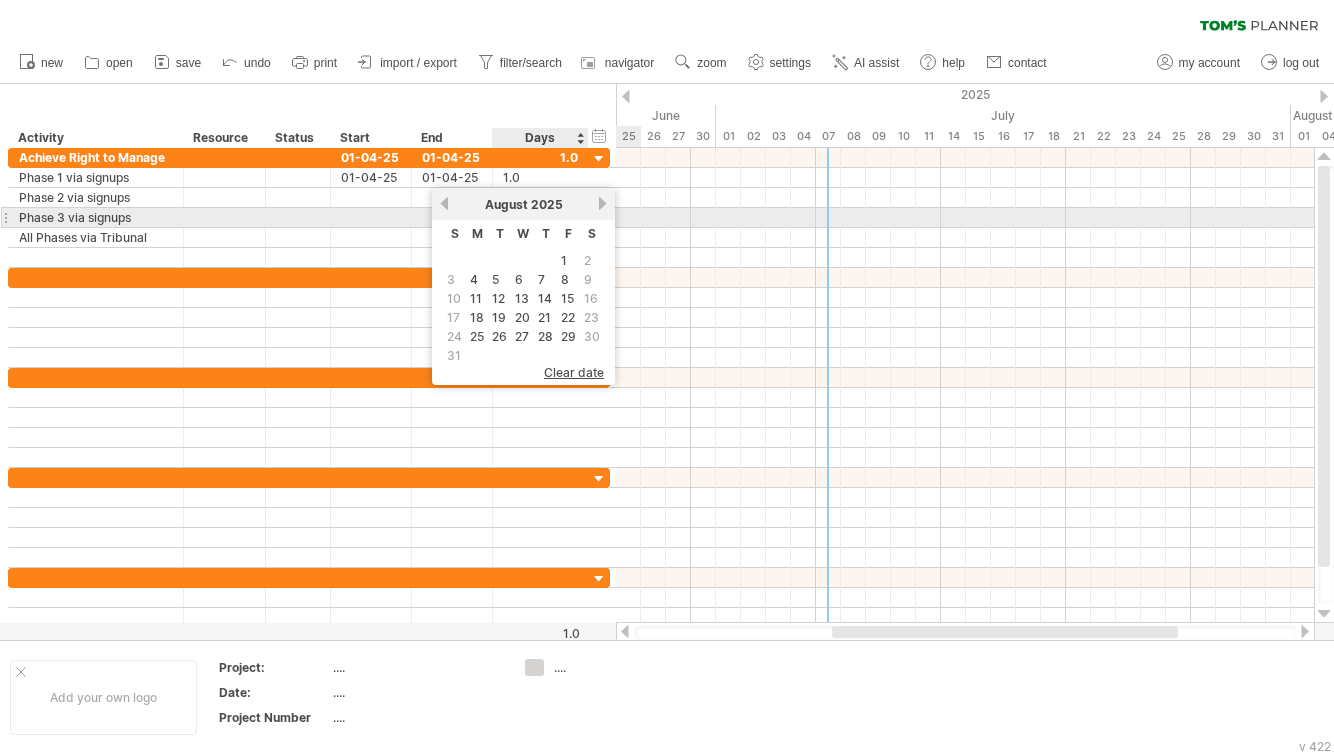 click on "next" at bounding box center (602, 203) 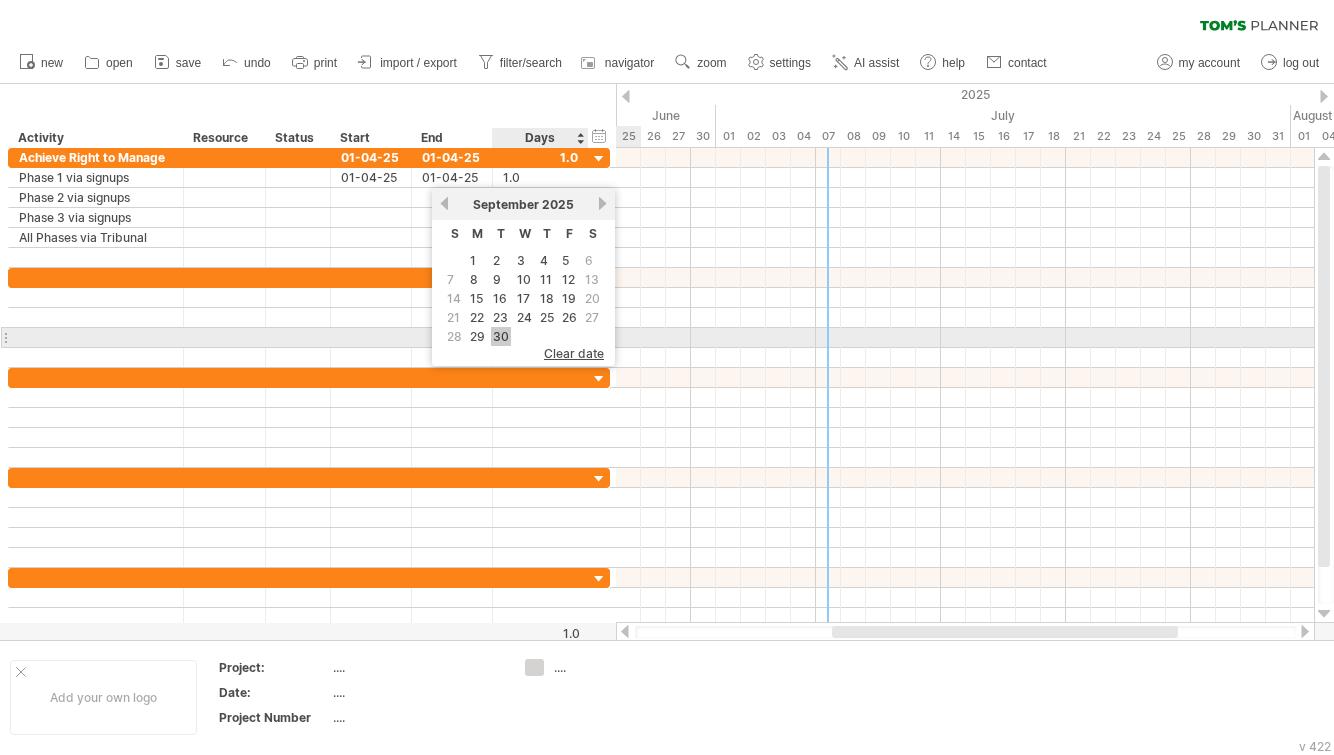 click on "30" at bounding box center (501, 336) 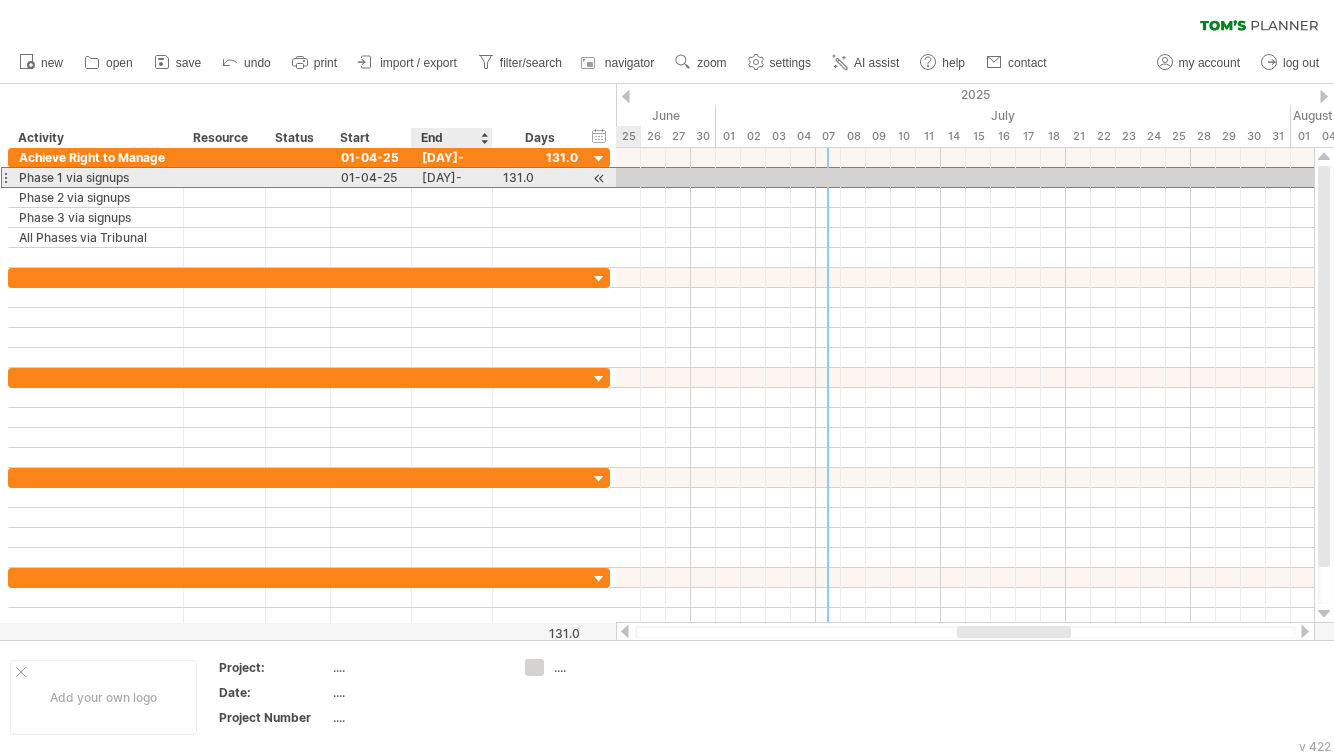 drag, startPoint x: 369, startPoint y: 177, endPoint x: 436, endPoint y: 177, distance: 67 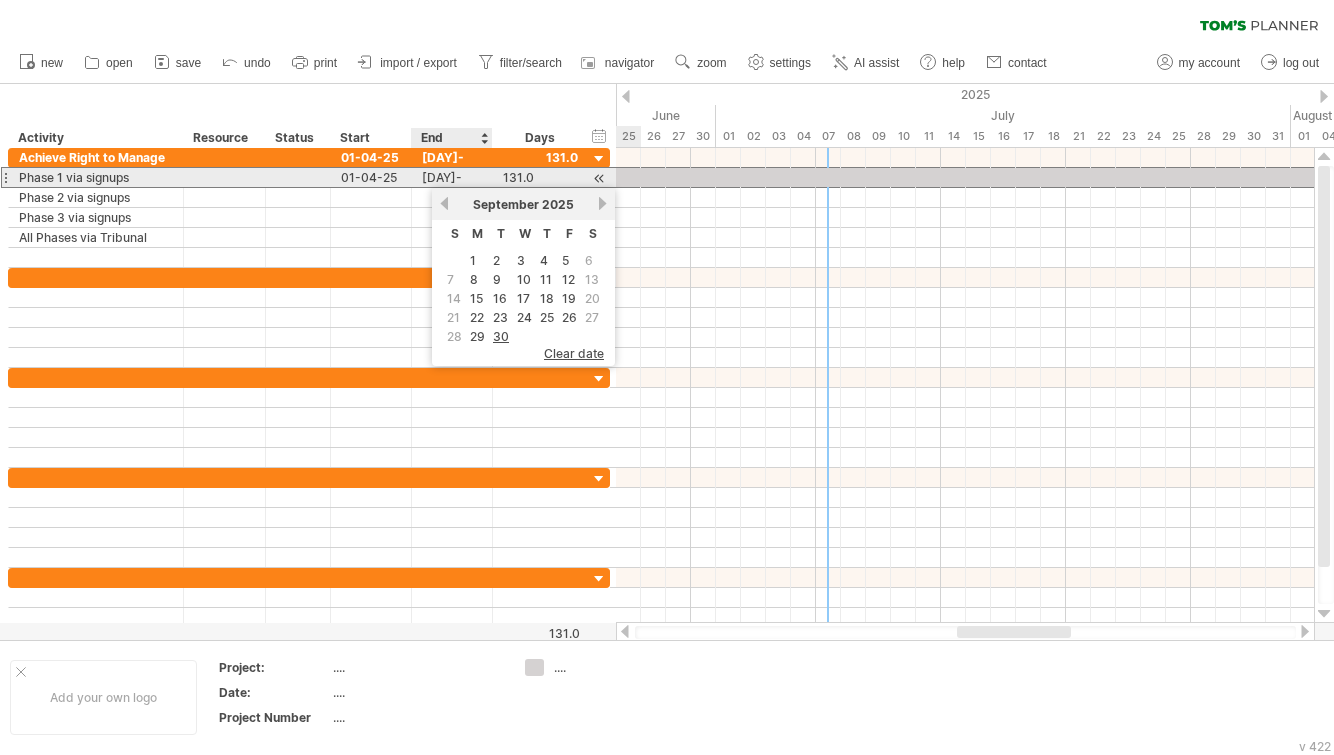 click on "01-04-25" at bounding box center [371, 177] 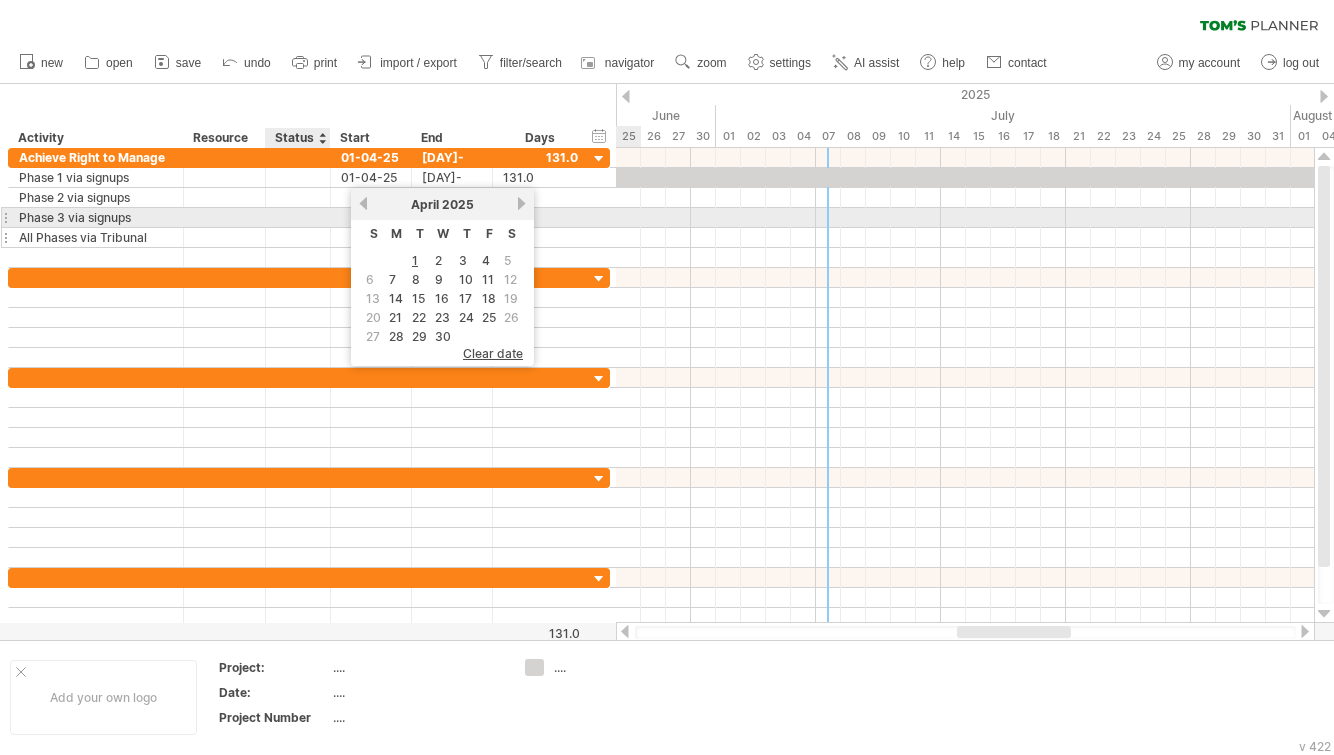click at bounding box center [96, 237] 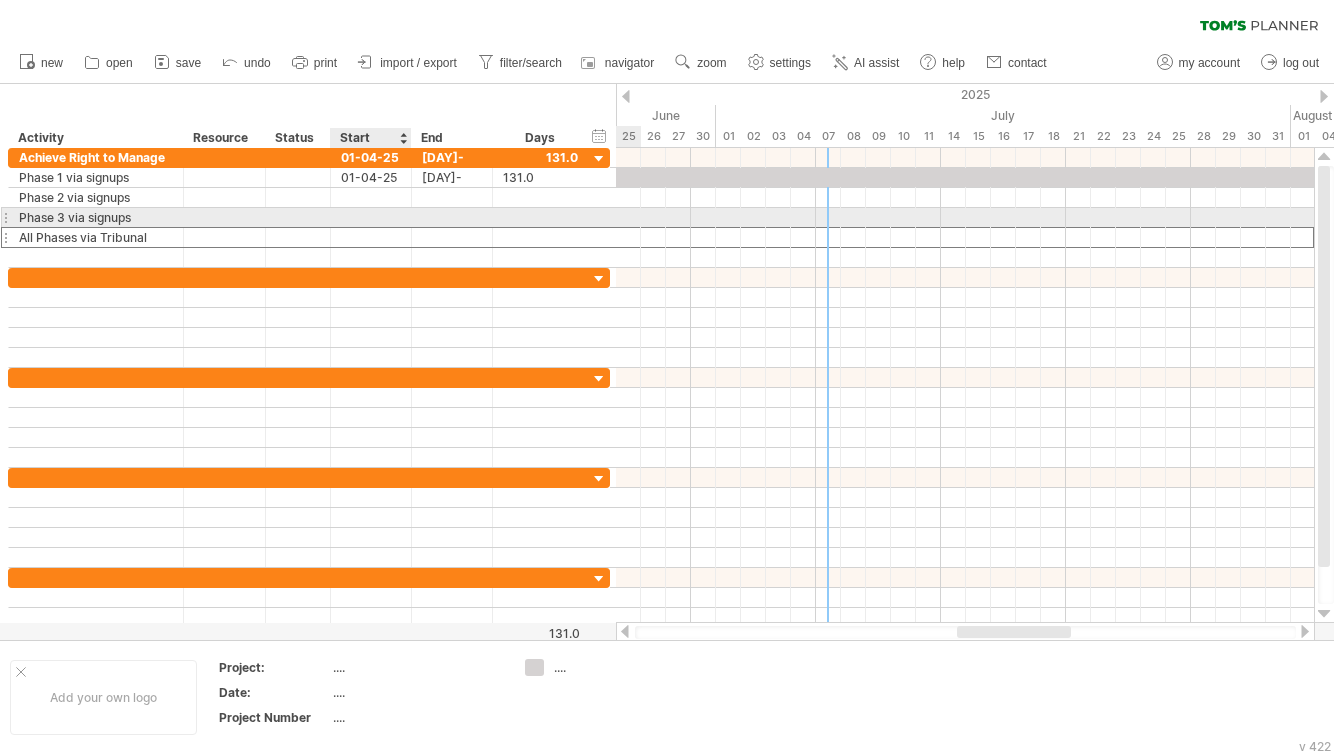 click at bounding box center (371, 217) 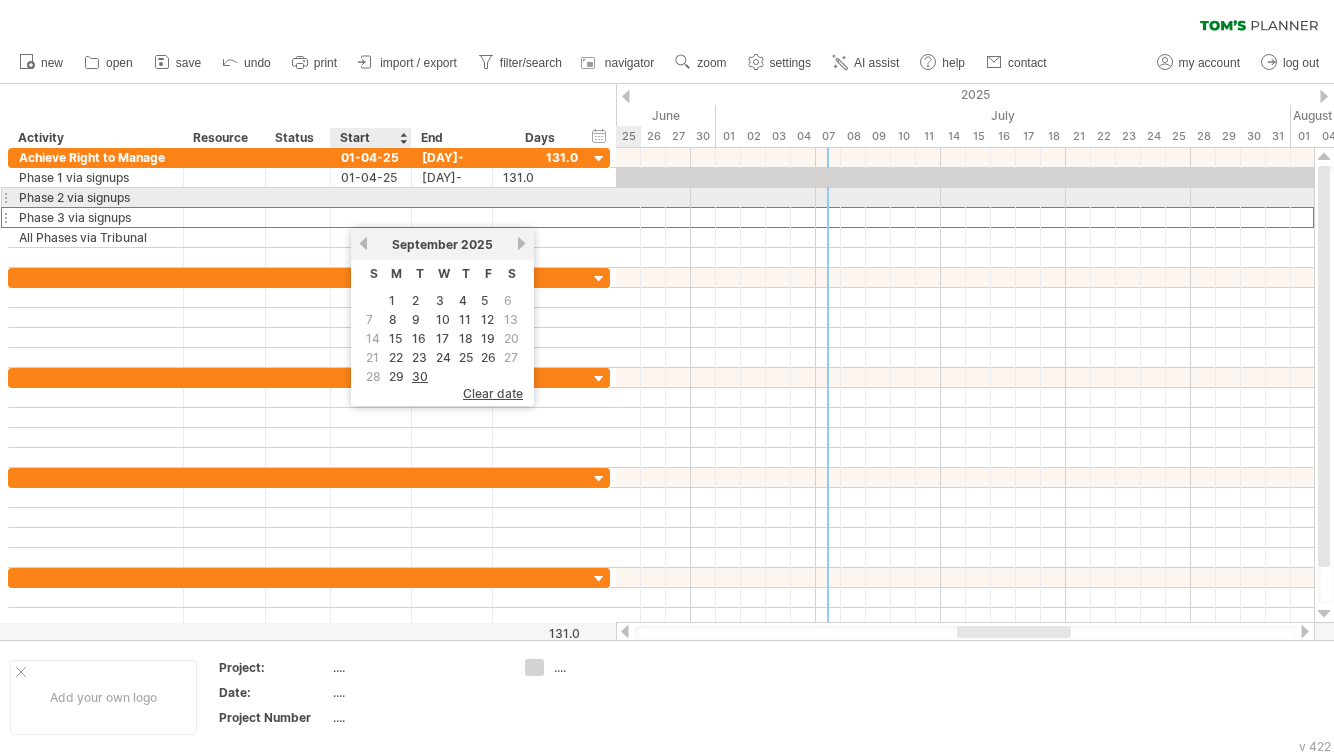click at bounding box center (371, 197) 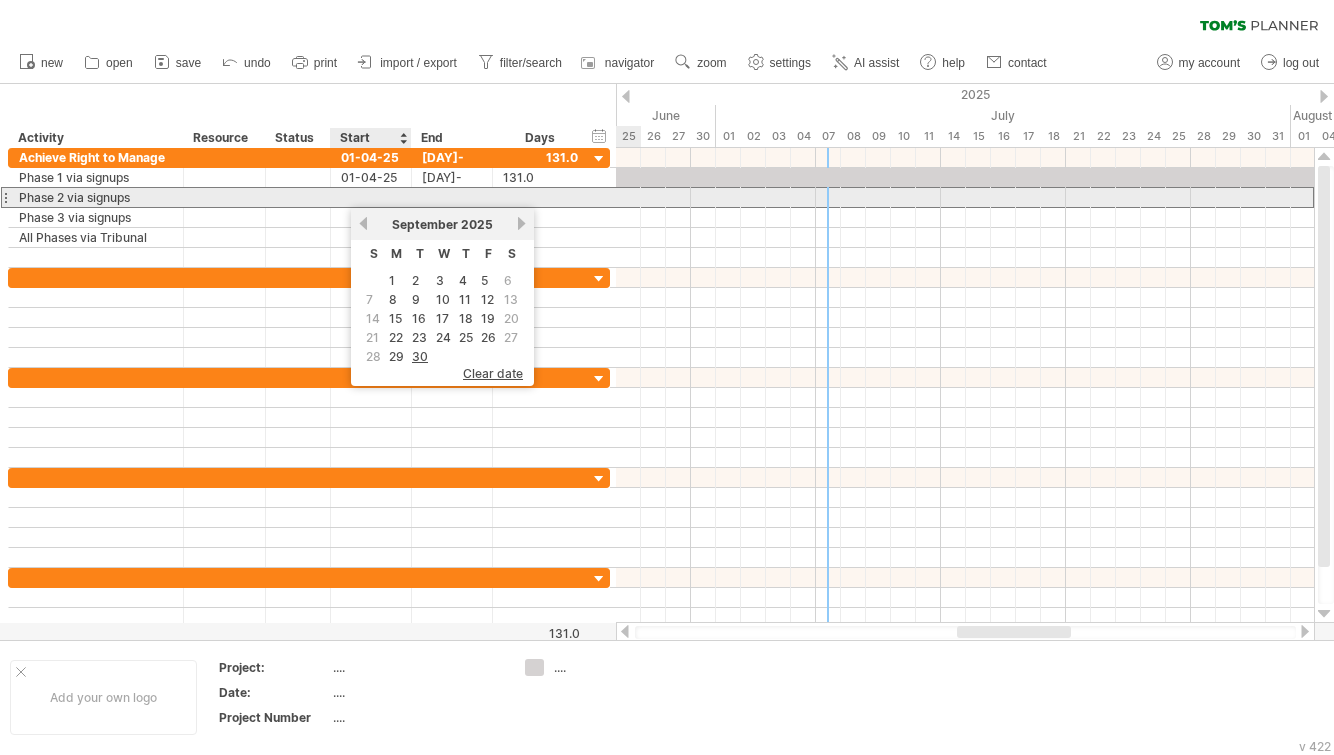 click at bounding box center [371, 197] 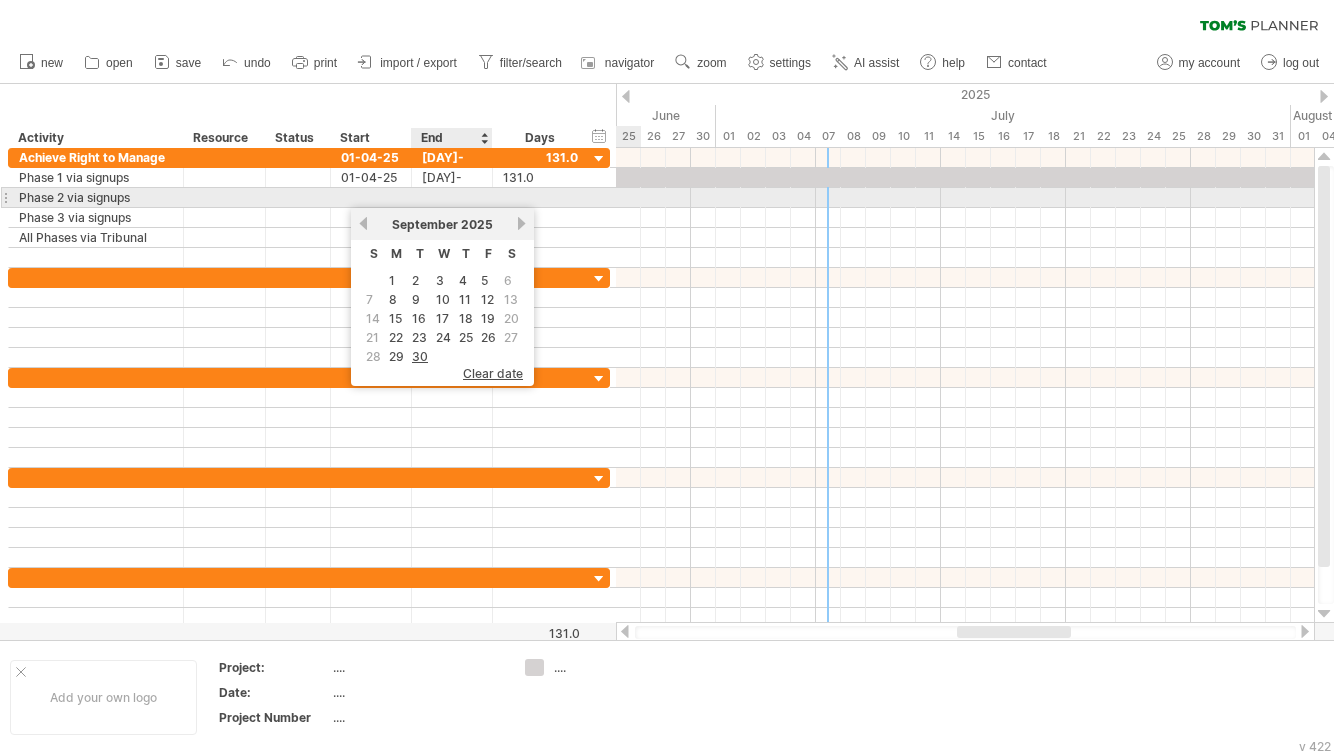 click at bounding box center [452, 197] 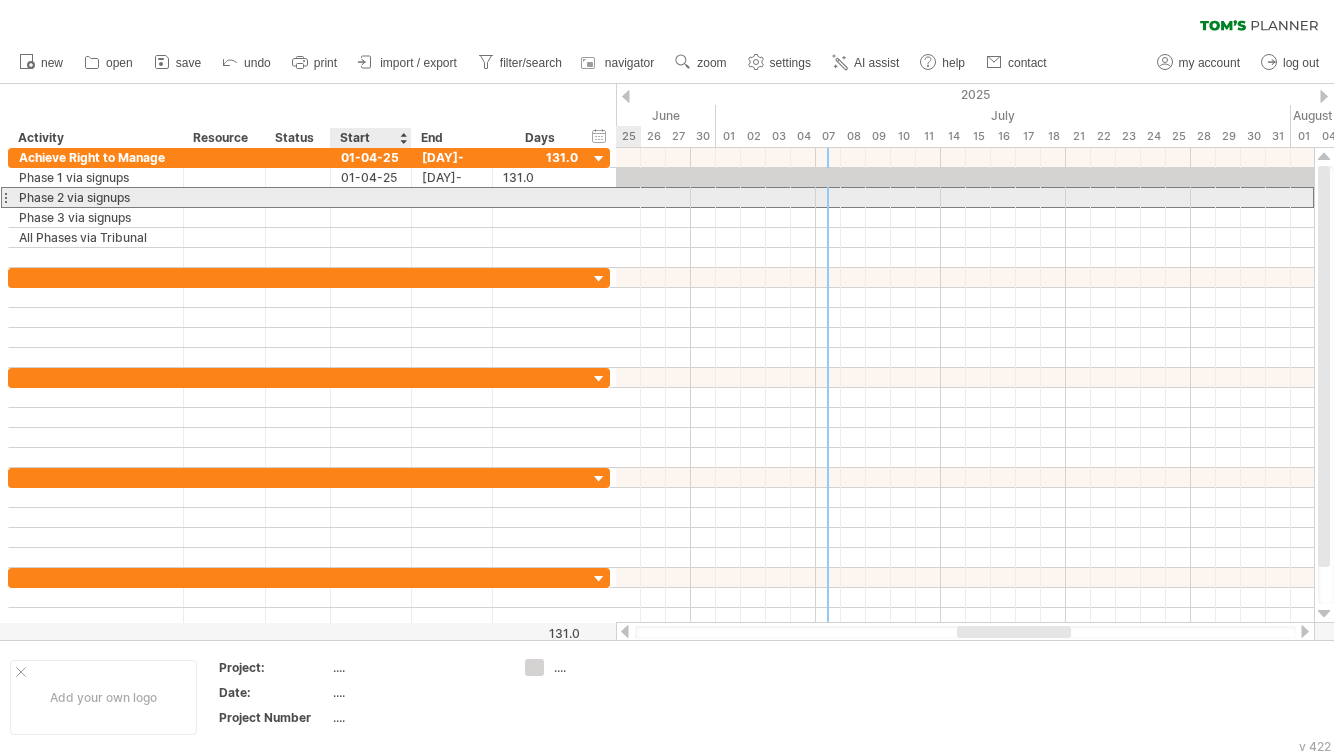 click at bounding box center (371, 197) 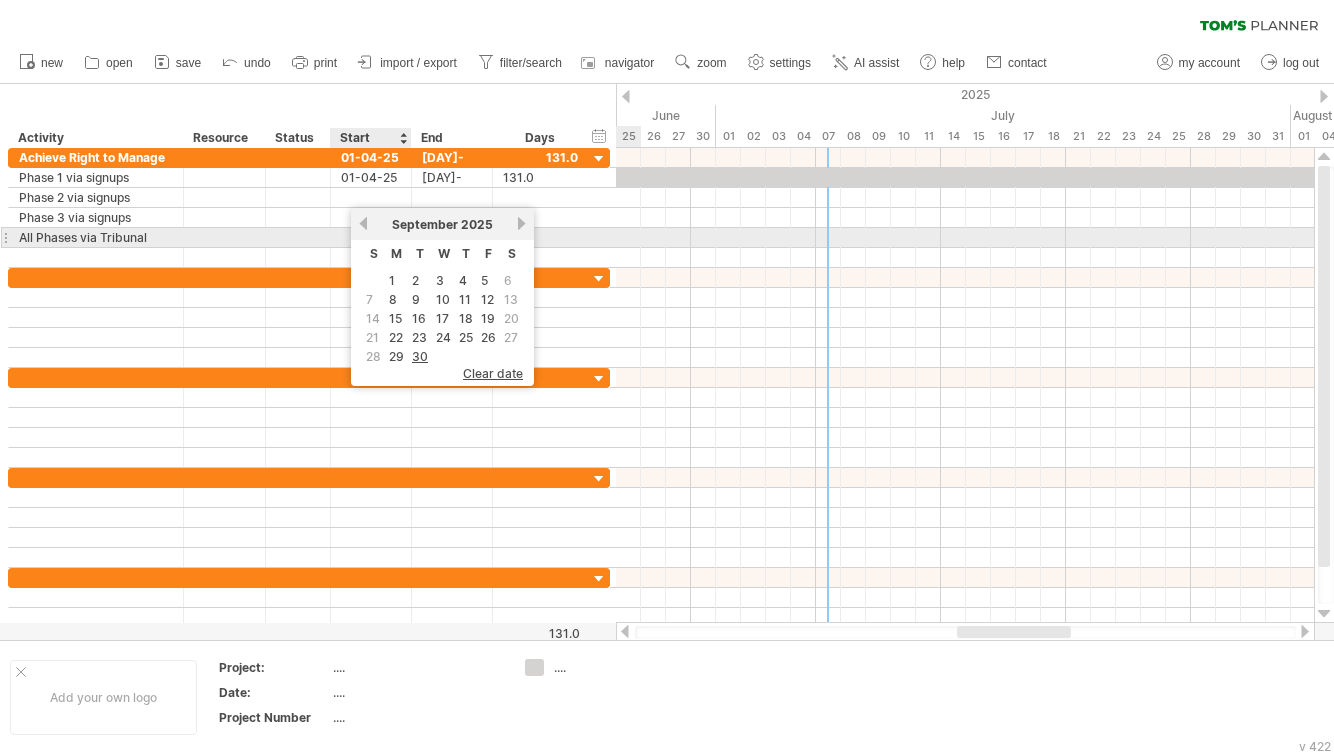click on "September   [DATE]" at bounding box center (442, 224) 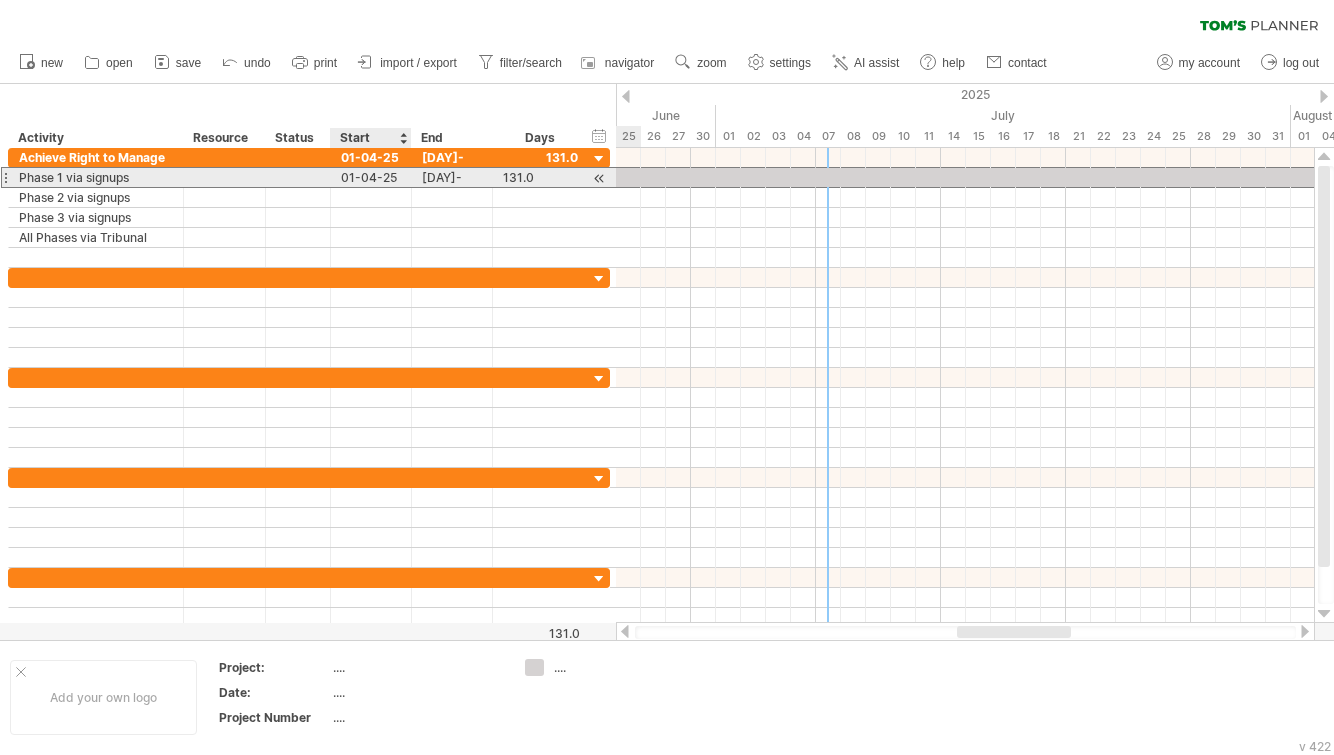 click on "01-04-25" at bounding box center (371, 177) 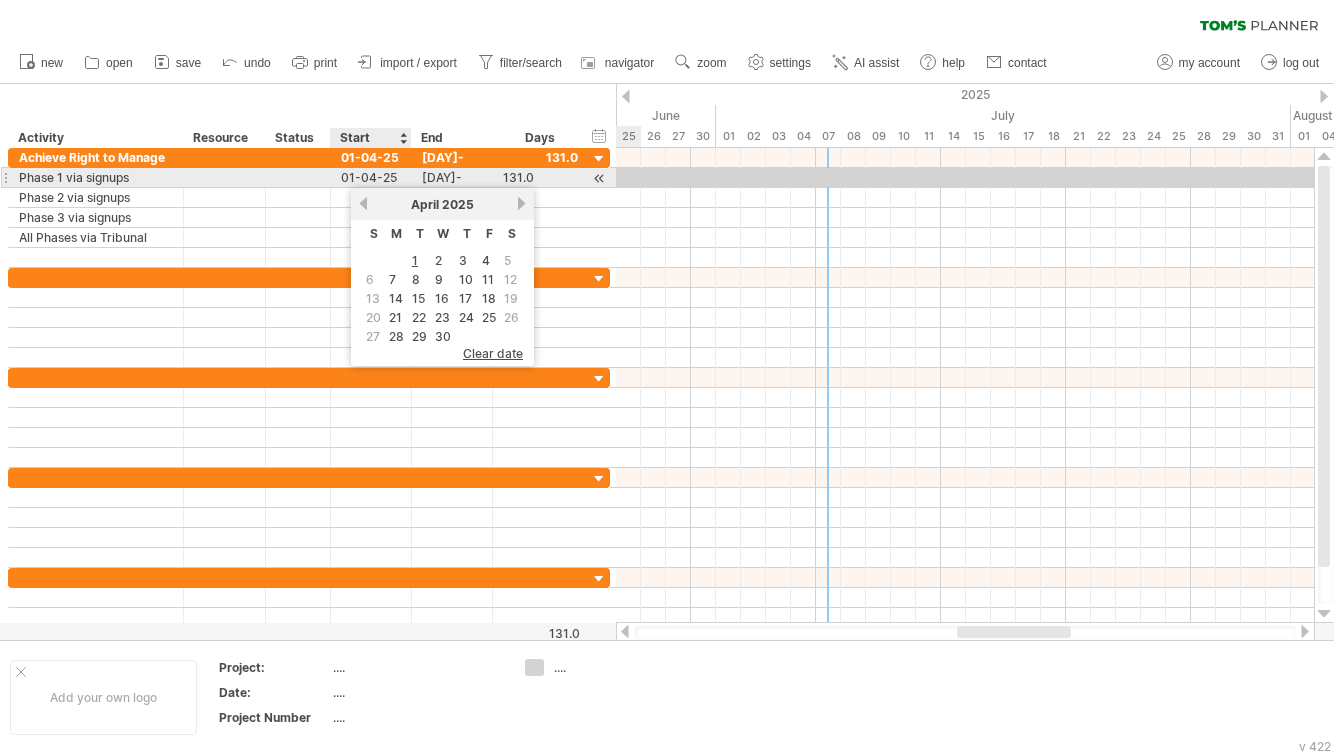 click on "01-04-25" at bounding box center [371, 177] 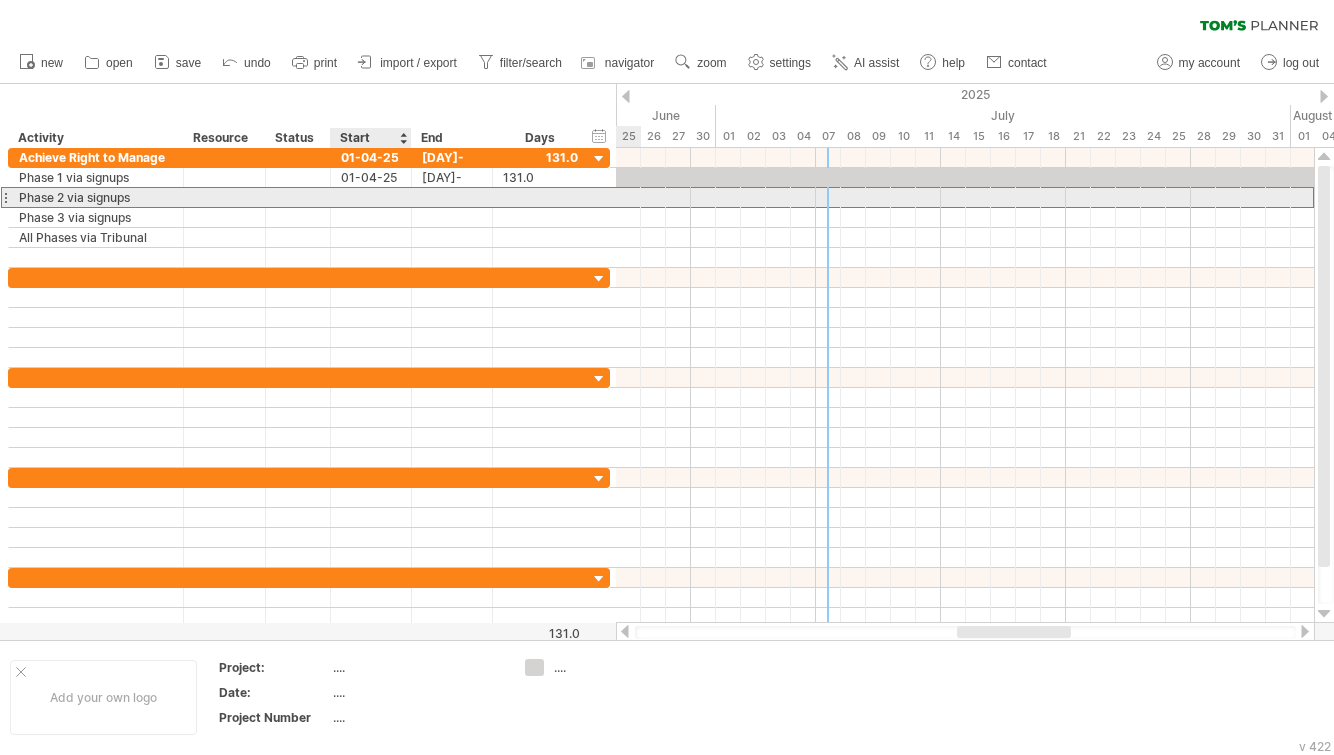 click at bounding box center [96, 197] 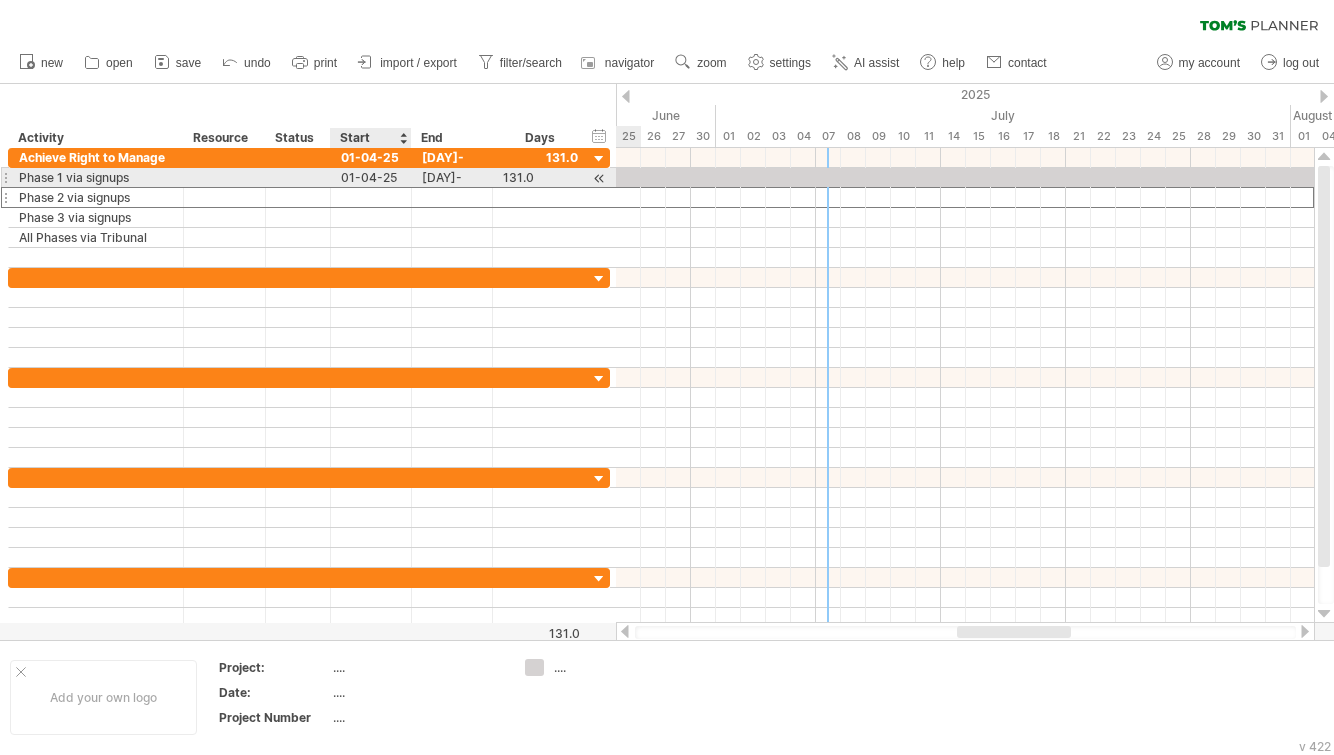 click on "01-04-25" at bounding box center [371, 177] 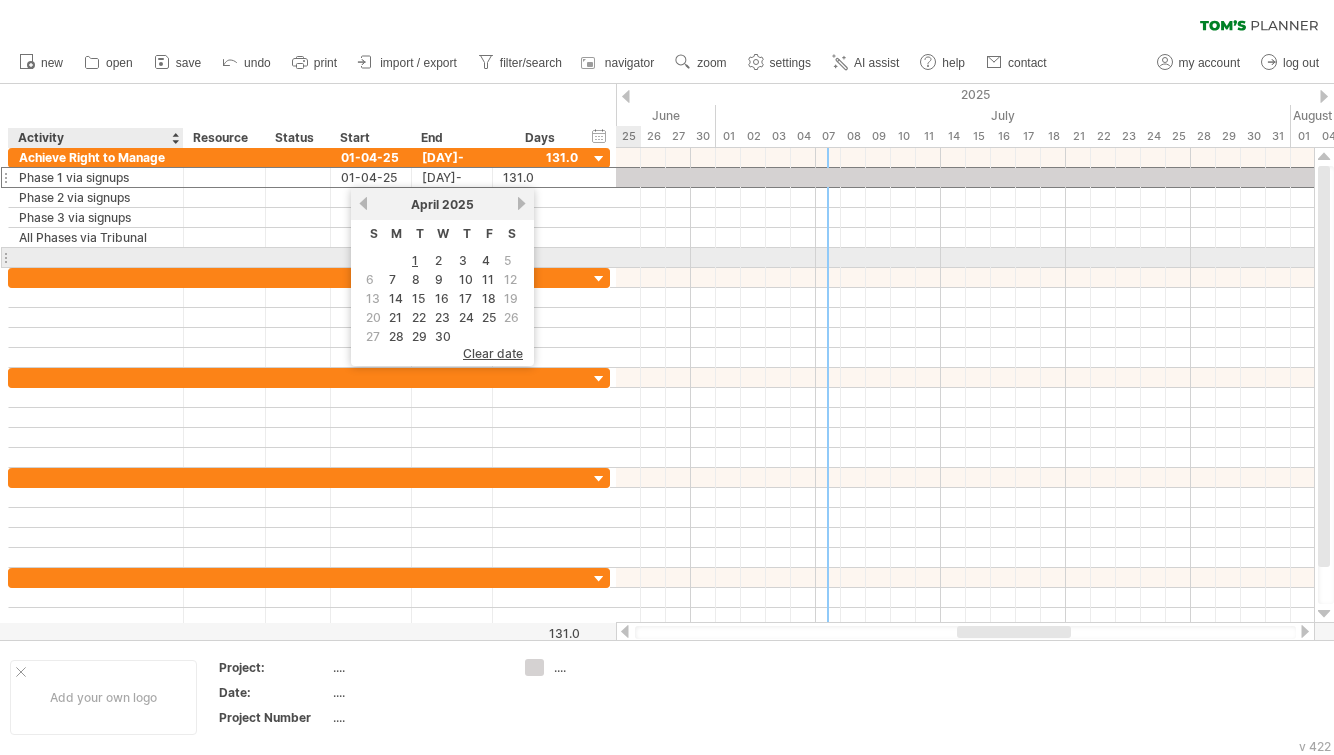 click at bounding box center (96, 257) 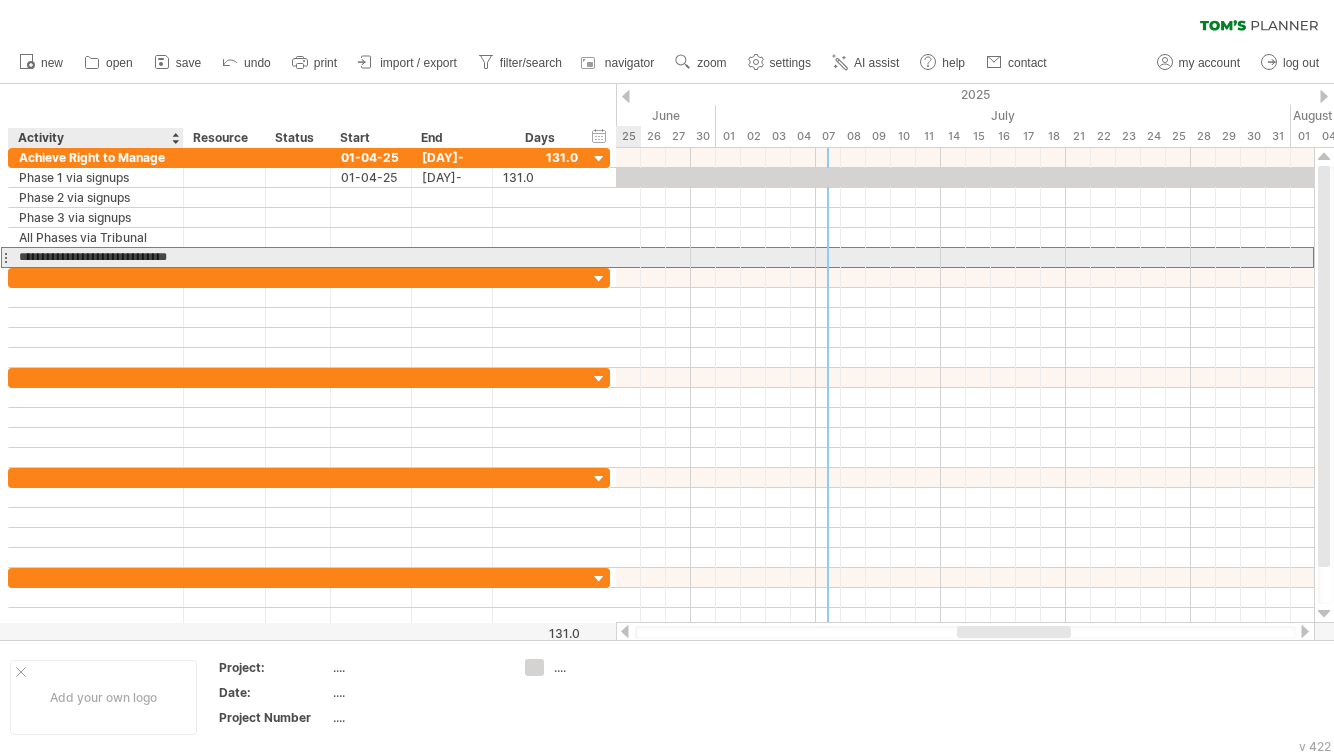 scroll, scrollTop: 0, scrollLeft: 0, axis: both 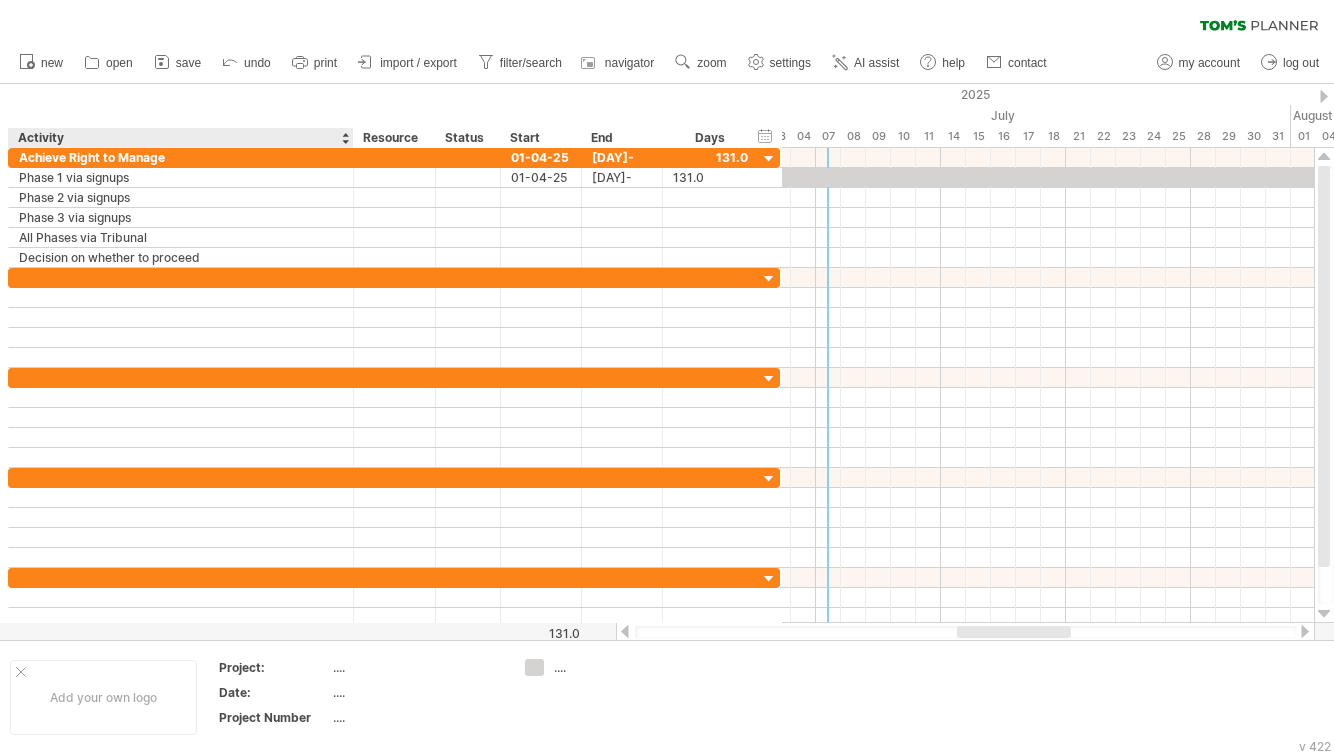drag, startPoint x: 181, startPoint y: 136, endPoint x: 365, endPoint y: 139, distance: 184.02446 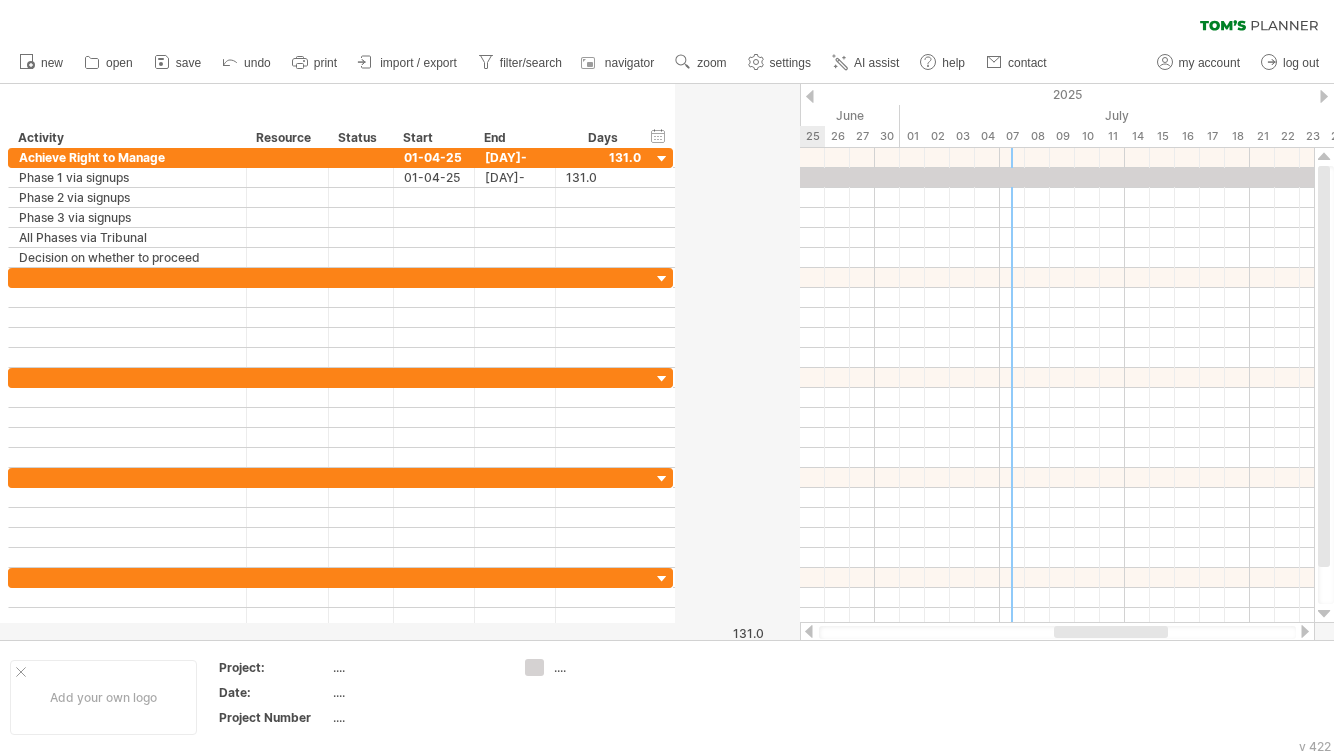 drag, startPoint x: 365, startPoint y: 139, endPoint x: 241, endPoint y: 140, distance: 124.004036 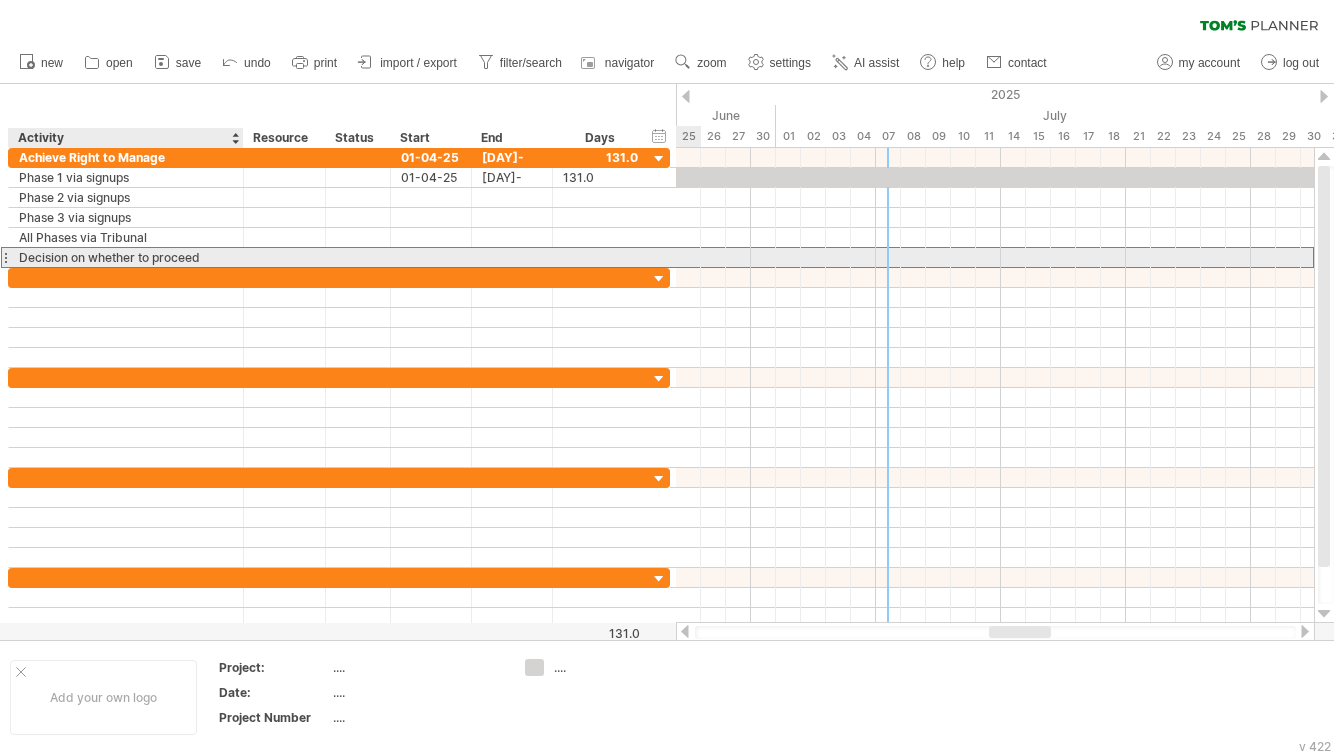 click on "Decision on whether to proceed" at bounding box center [126, 257] 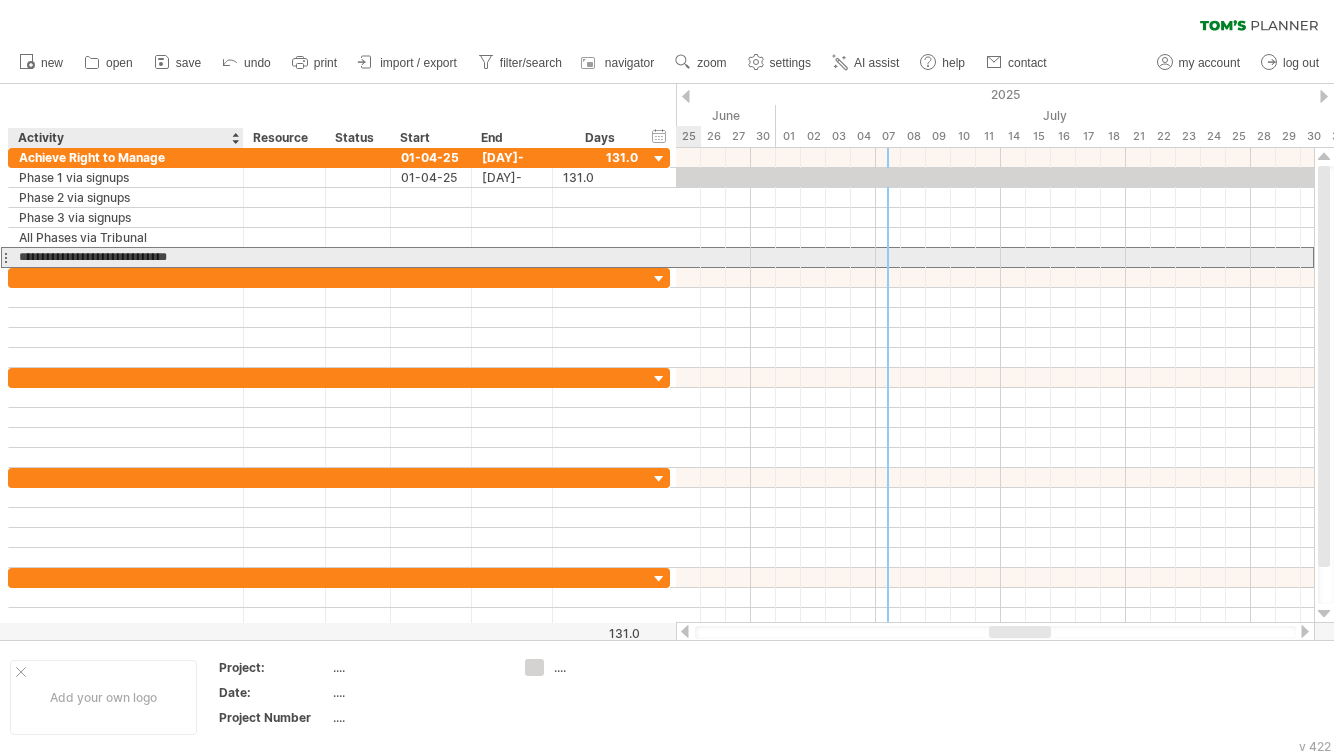 click on "**********" at bounding box center (126, 257) 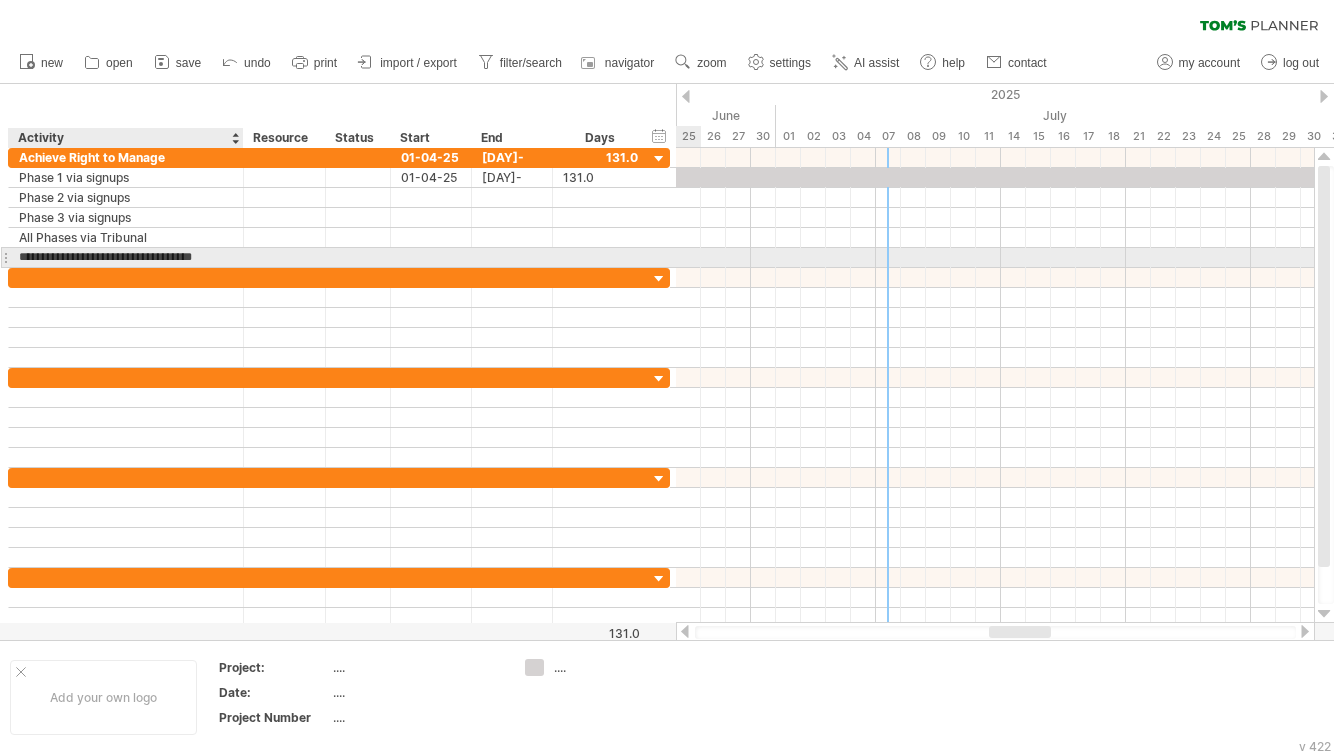 scroll, scrollTop: 0, scrollLeft: 0, axis: both 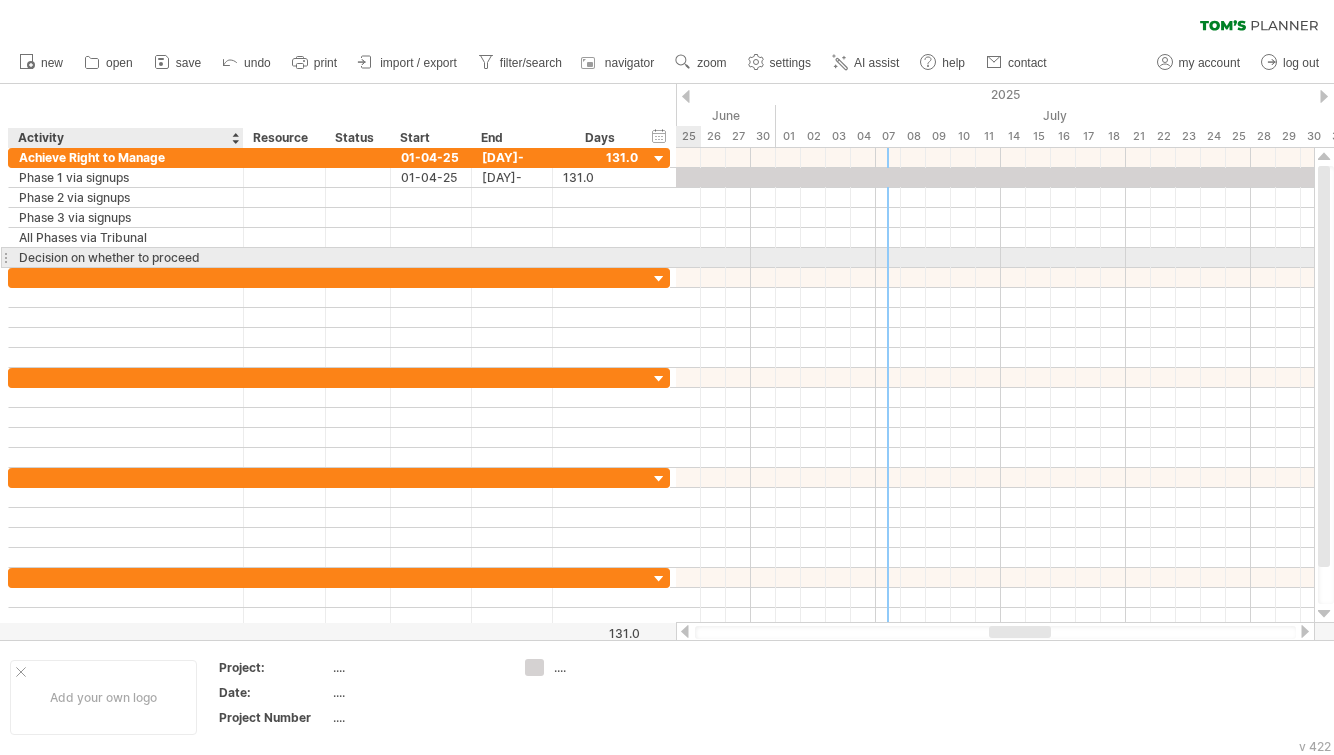 click on "Decision on whether to proceed" at bounding box center (126, 257) 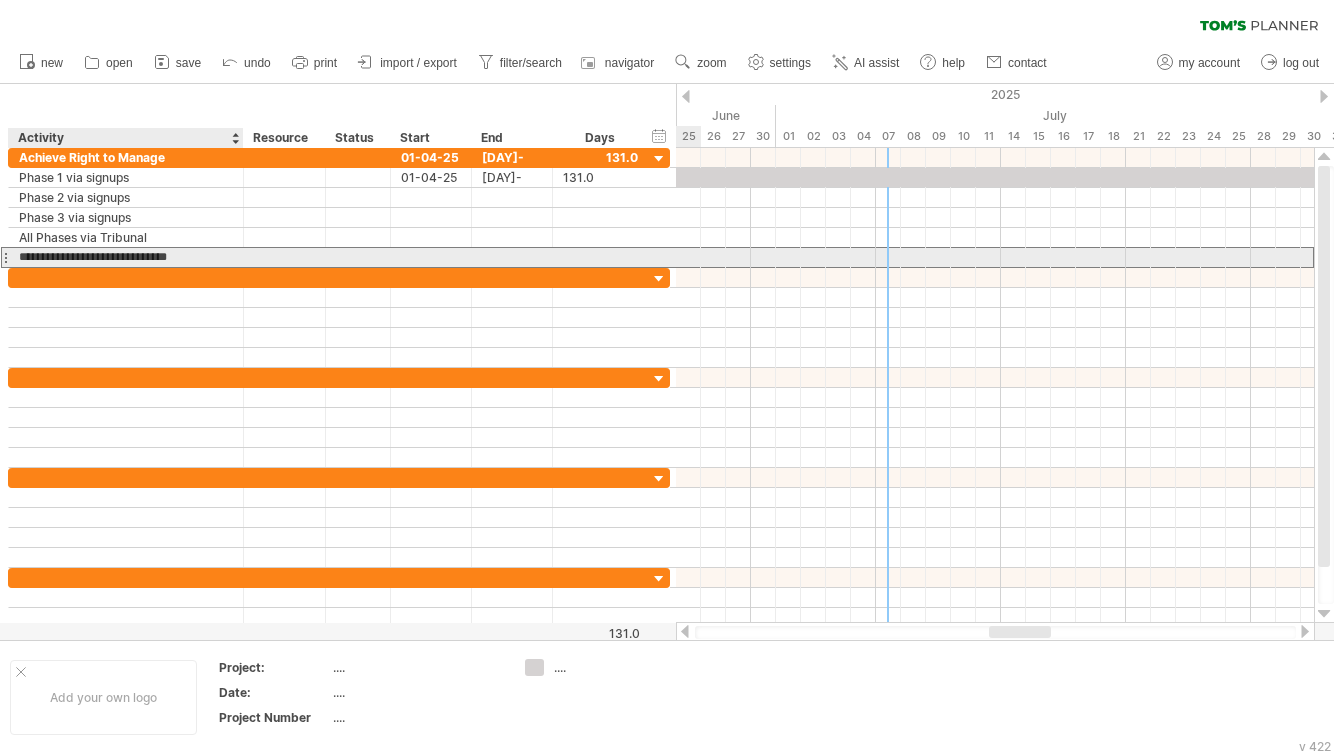 click on "**********" at bounding box center (126, 257) 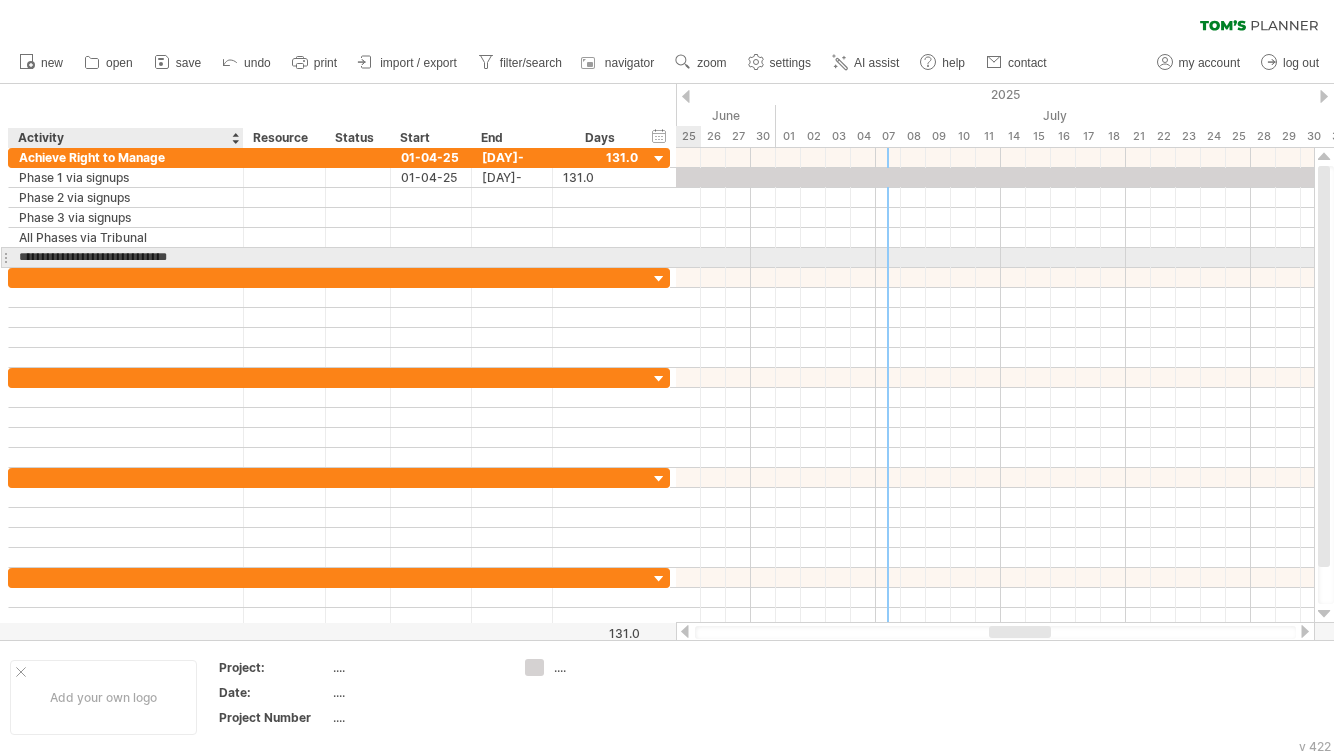 click on "**********" at bounding box center [126, 257] 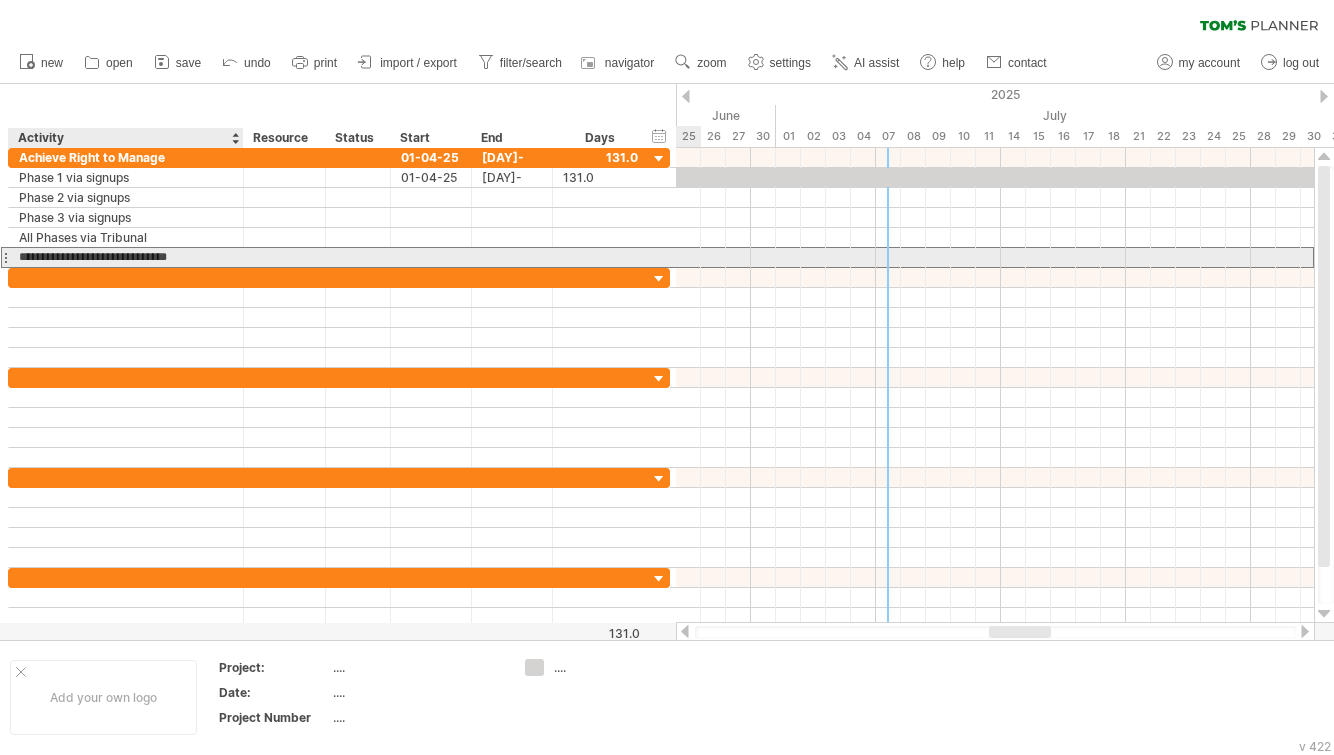 click on "**********" at bounding box center [126, 257] 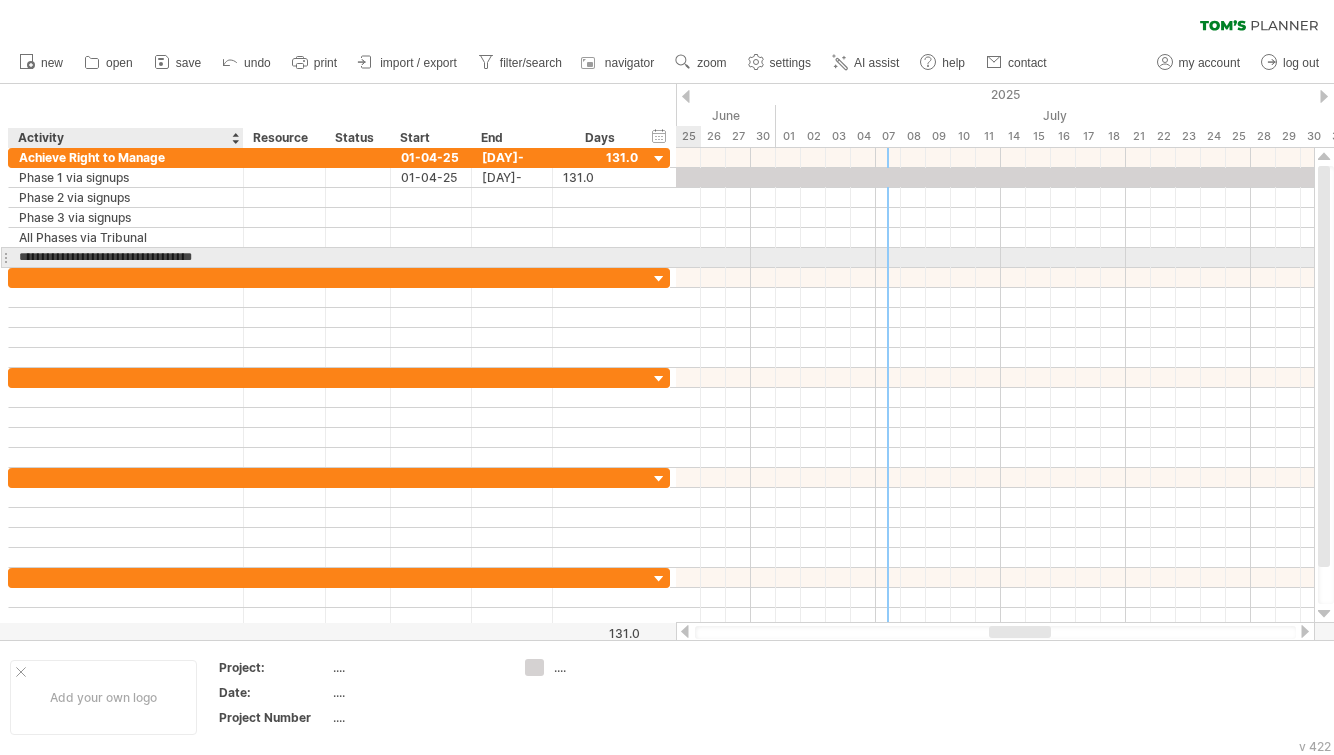 scroll, scrollTop: 0, scrollLeft: 0, axis: both 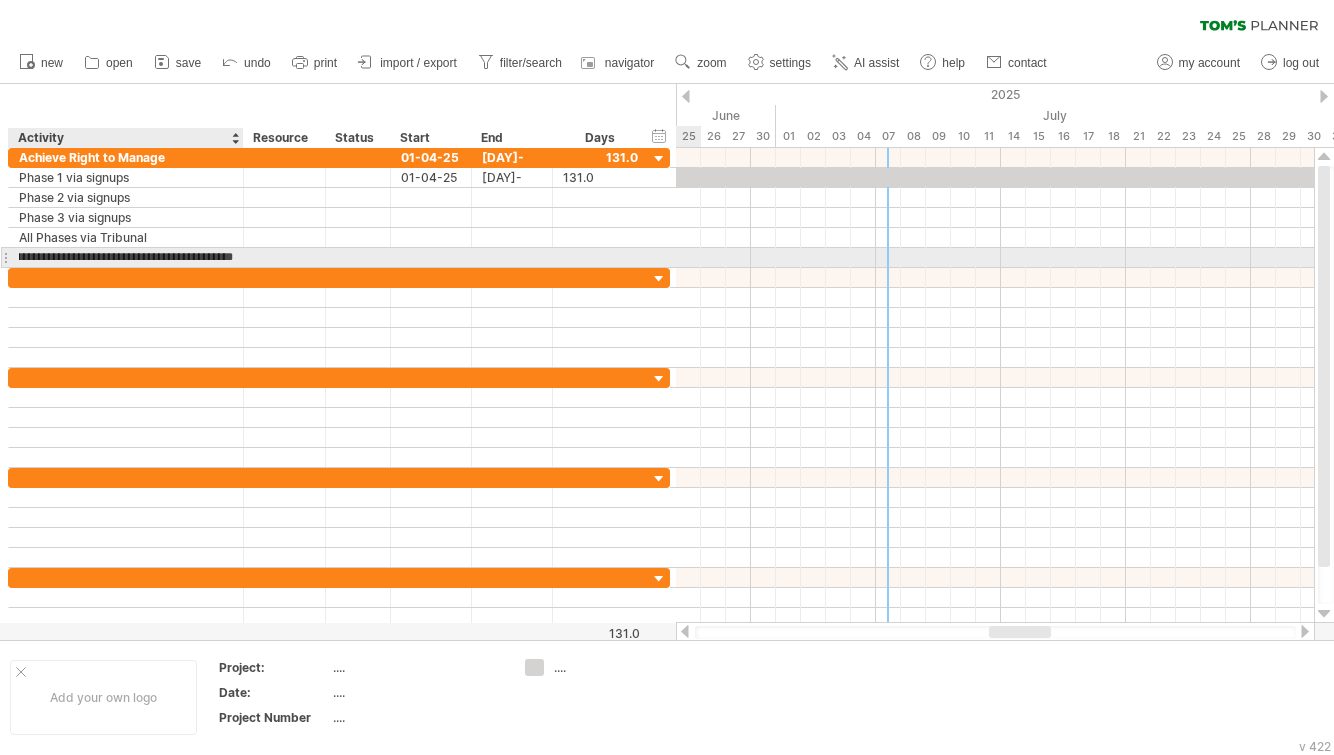 type on "**********" 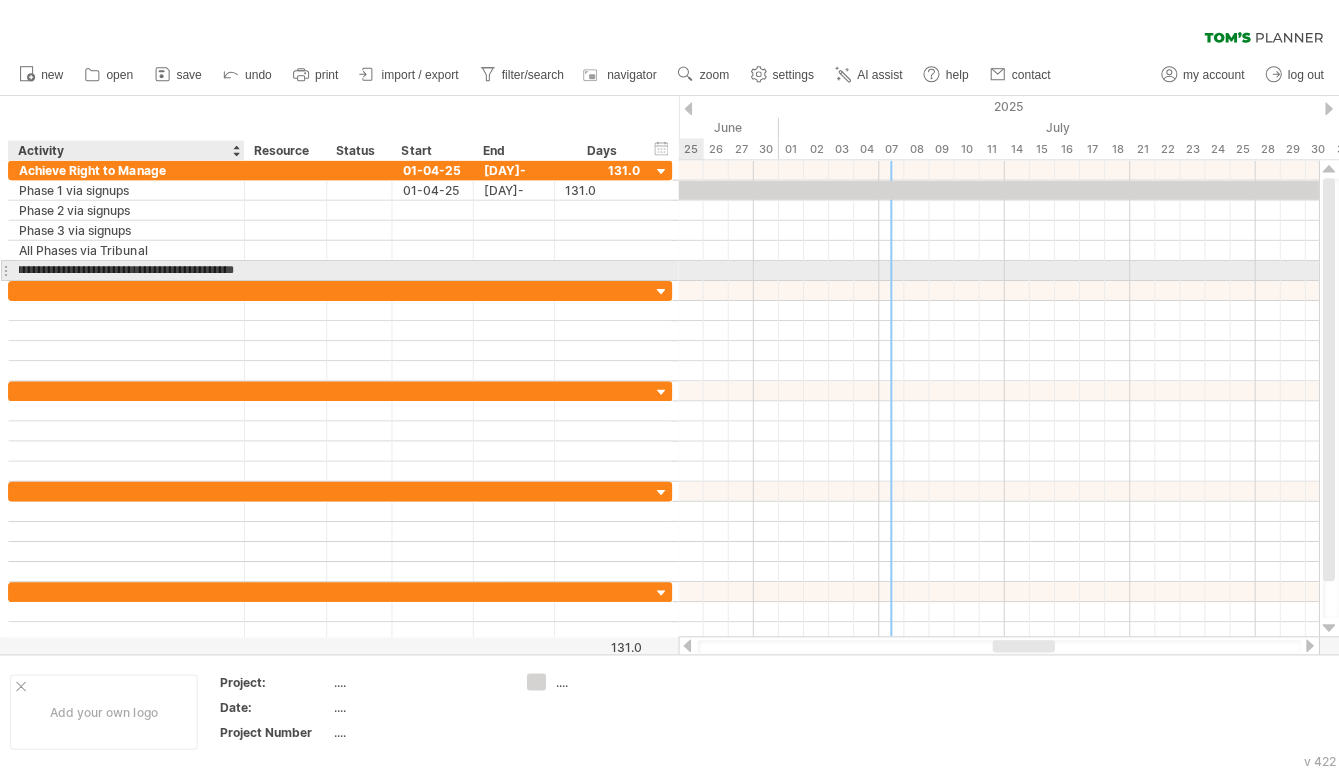 scroll, scrollTop: 0, scrollLeft: 0, axis: both 